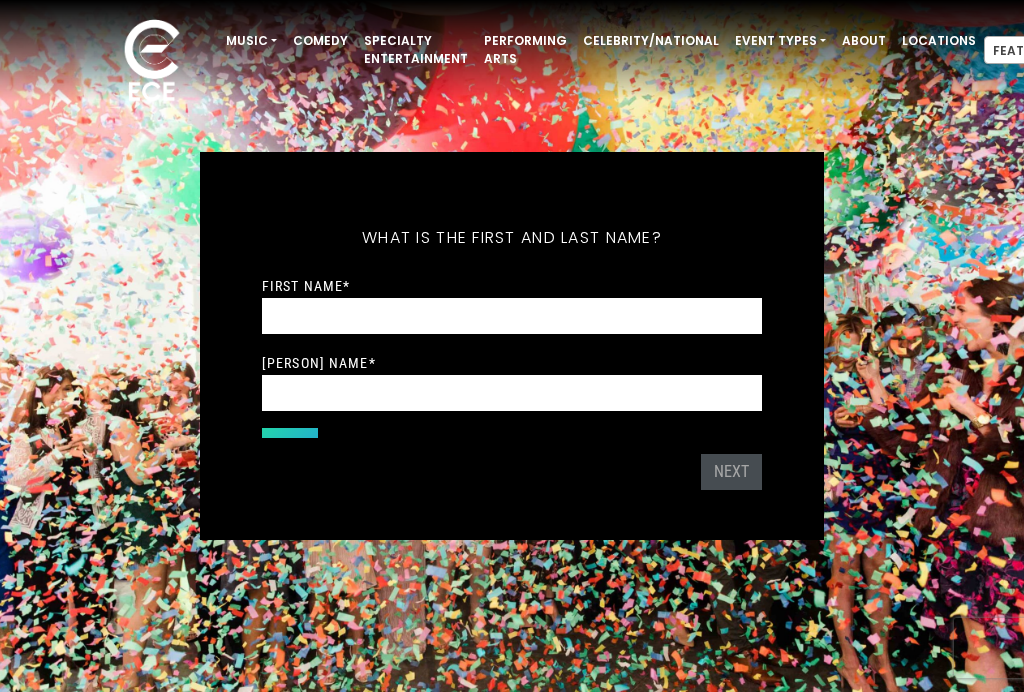 scroll, scrollTop: 0, scrollLeft: 0, axis: both 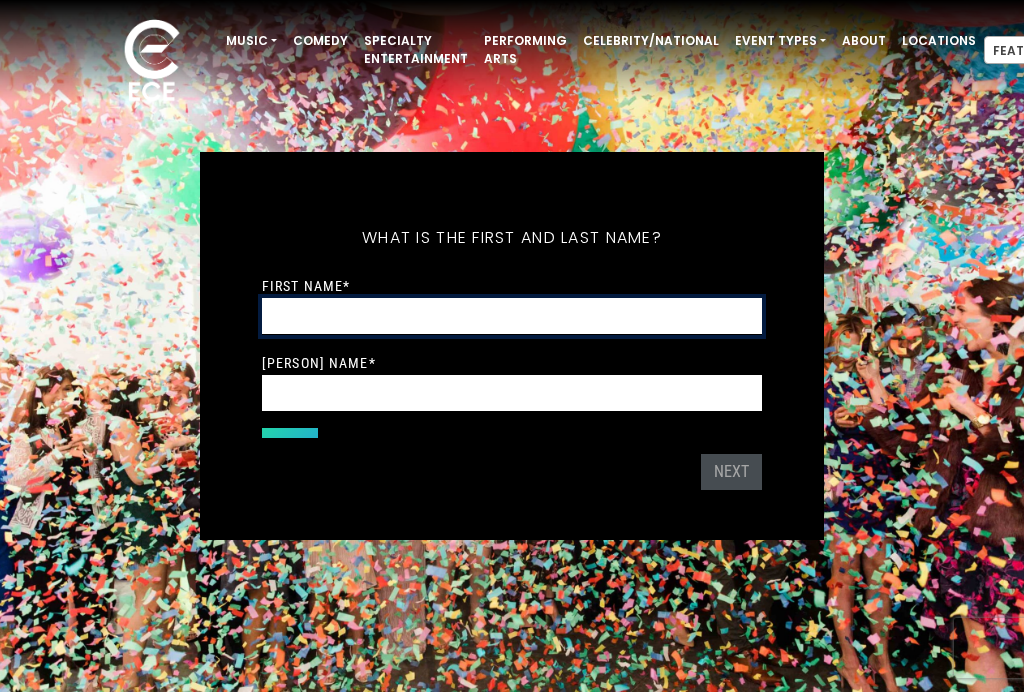 click on "[FIRST] [LAST] *" at bounding box center (512, 316) 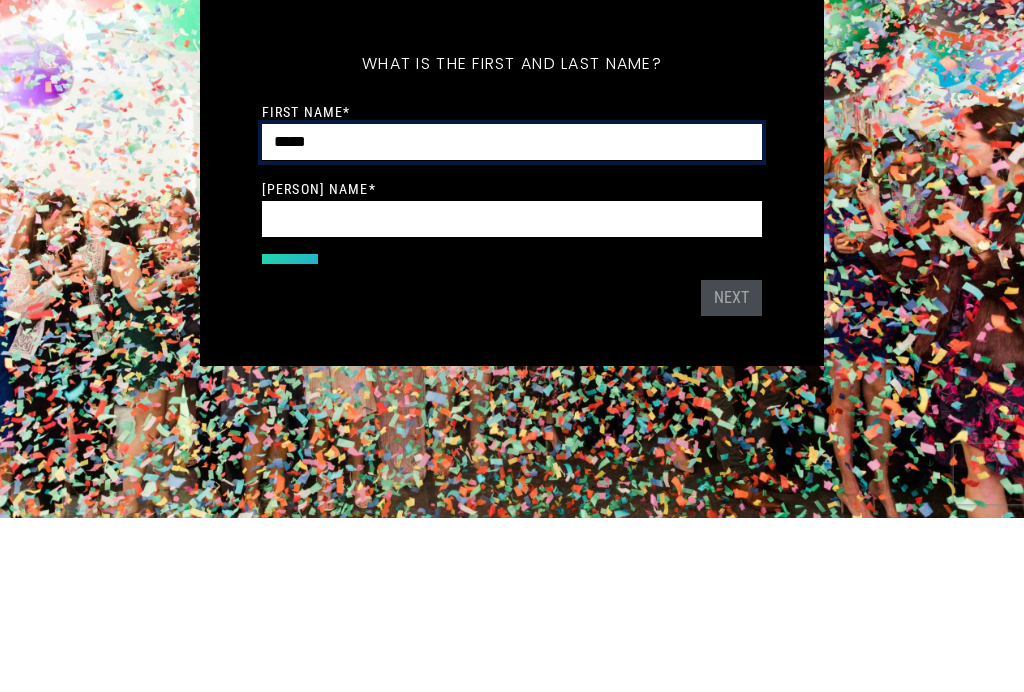 type on "*****" 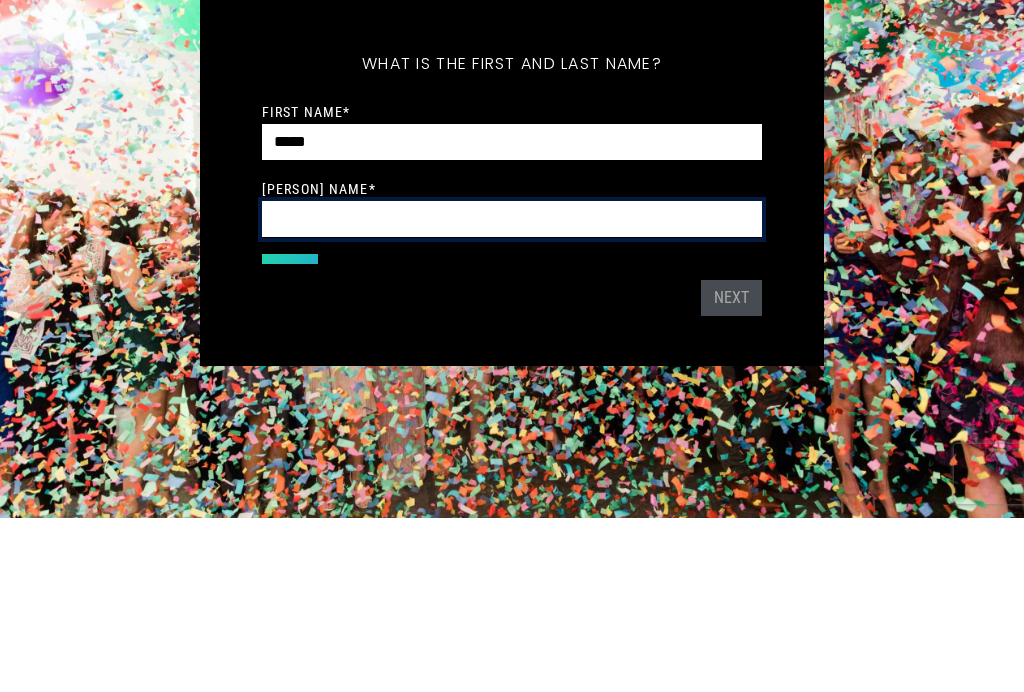 click on "[LAST] *" at bounding box center [512, 393] 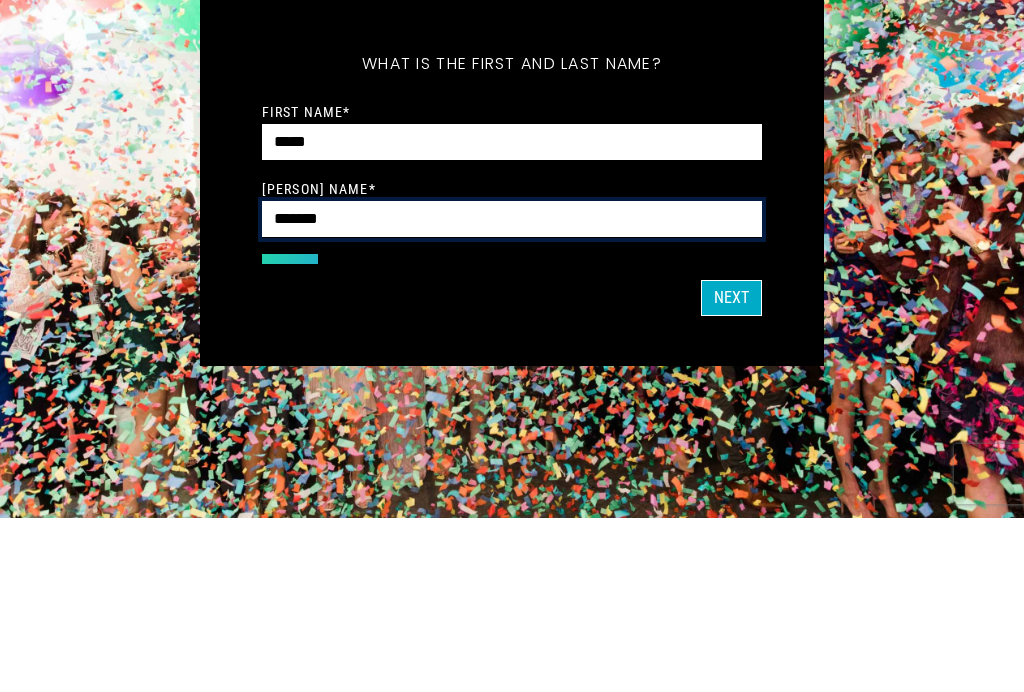 type on "********" 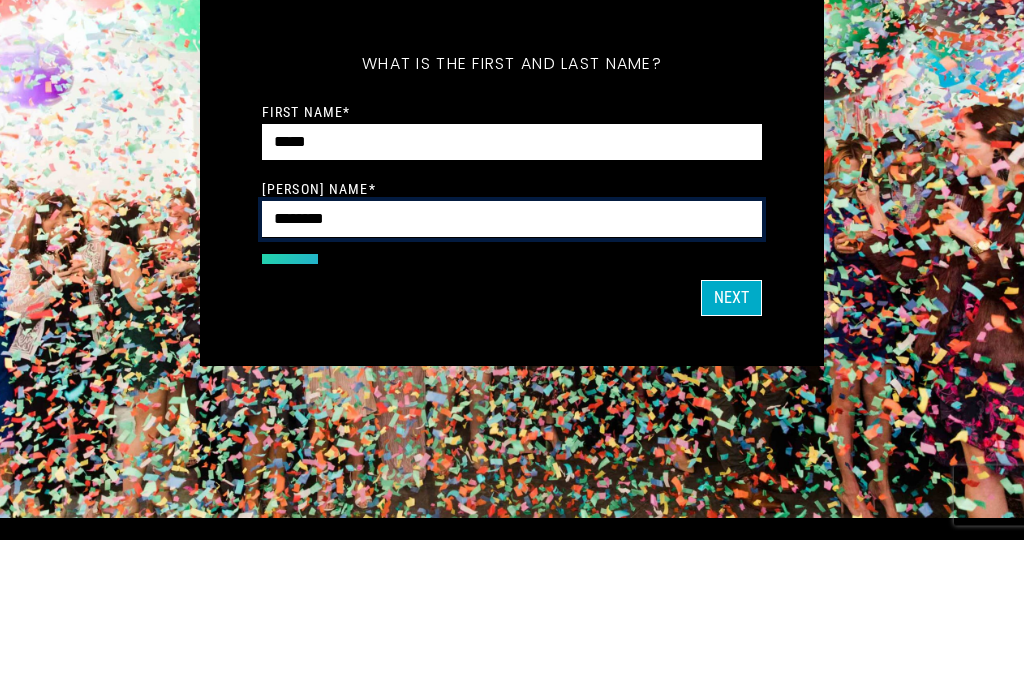 scroll, scrollTop: 32, scrollLeft: 0, axis: vertical 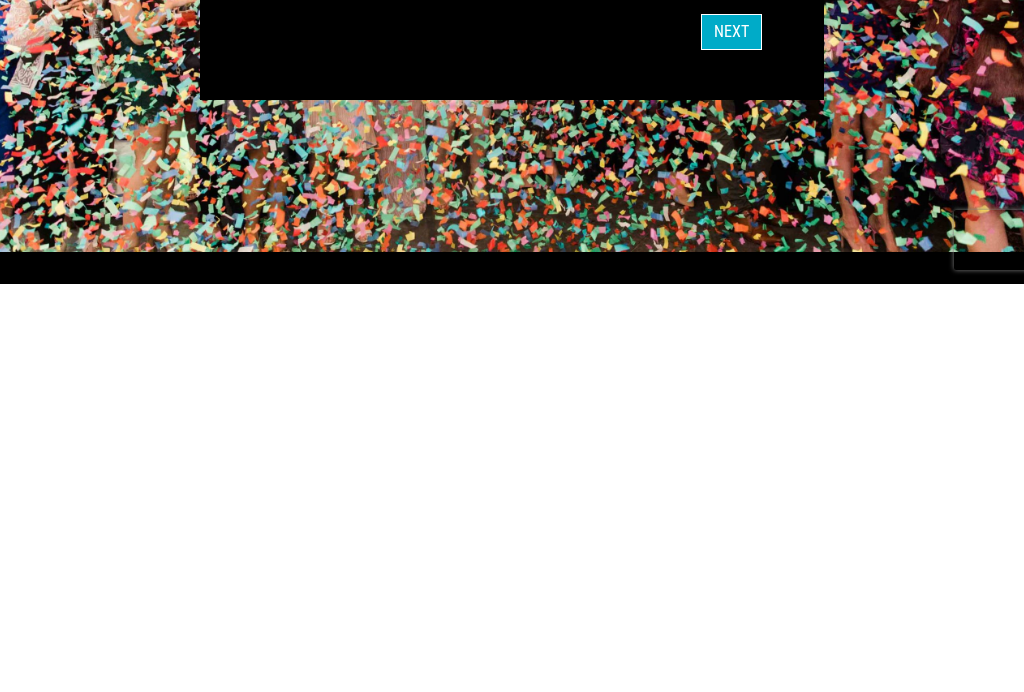 click on "Next" at bounding box center [731, 440] 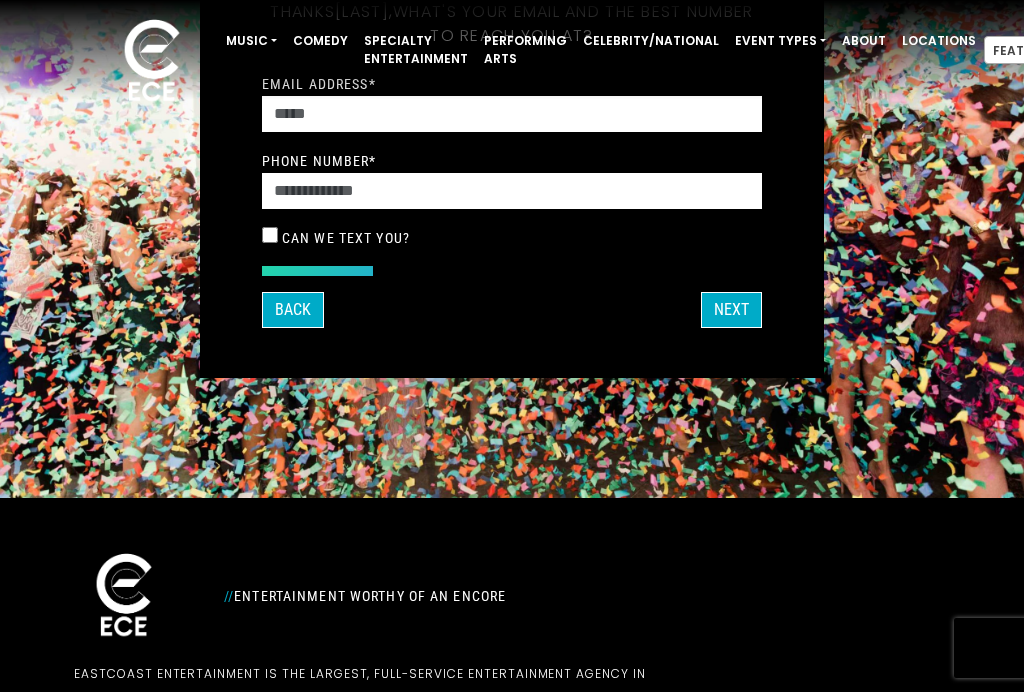 scroll, scrollTop: 193, scrollLeft: 0, axis: vertical 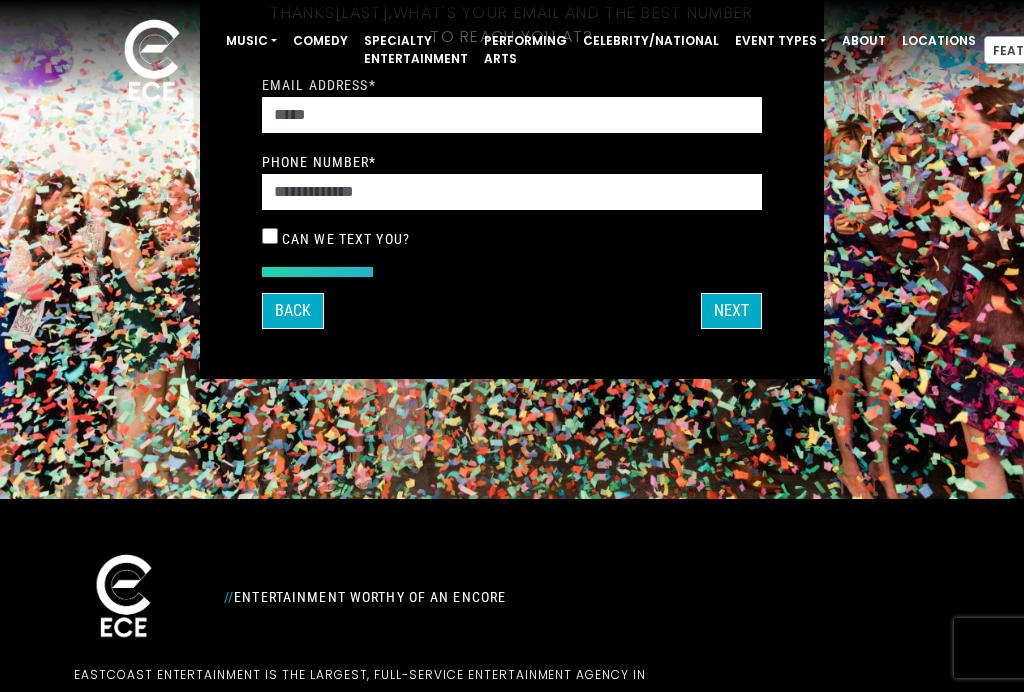 click on "**********" at bounding box center [512, 50] 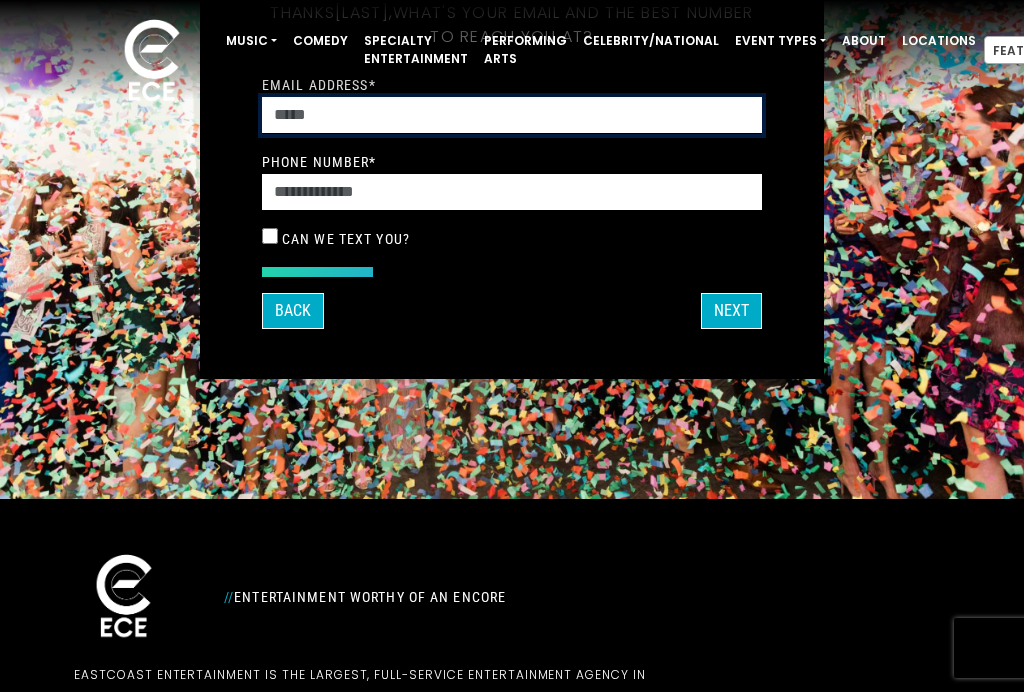 click on "Email Address *" at bounding box center (512, 115) 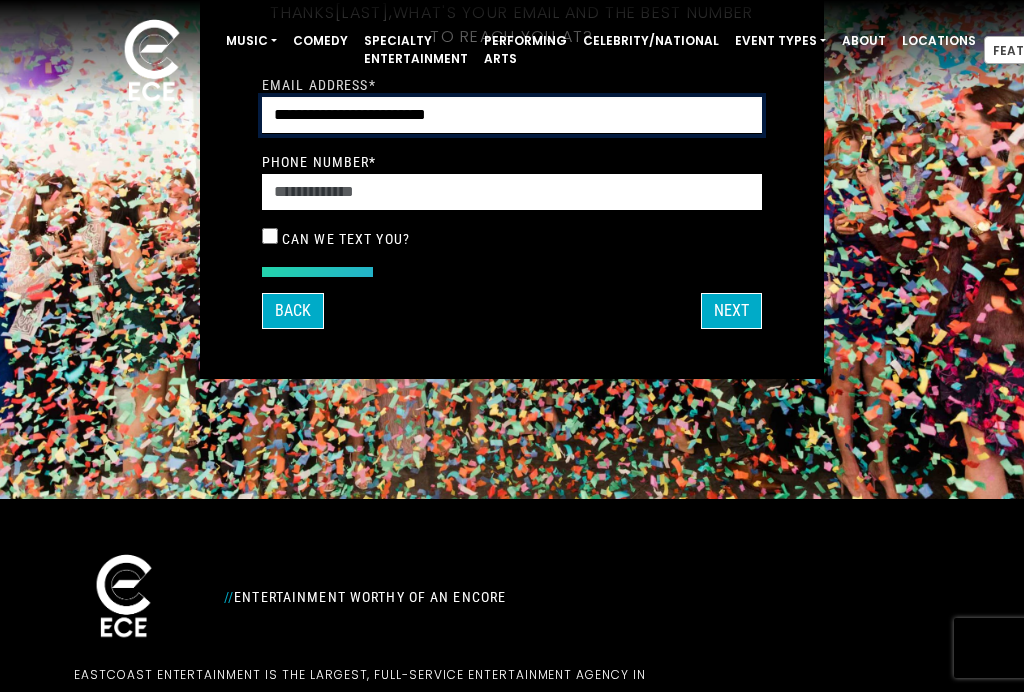type on "**********" 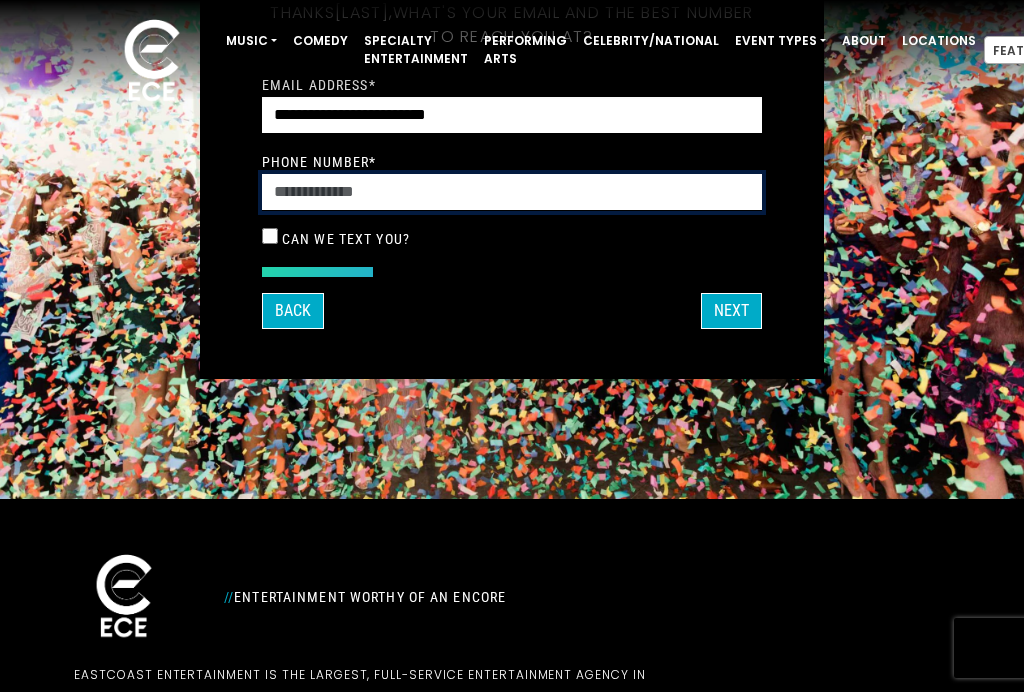 click on "Phone Number *" at bounding box center [512, 192] 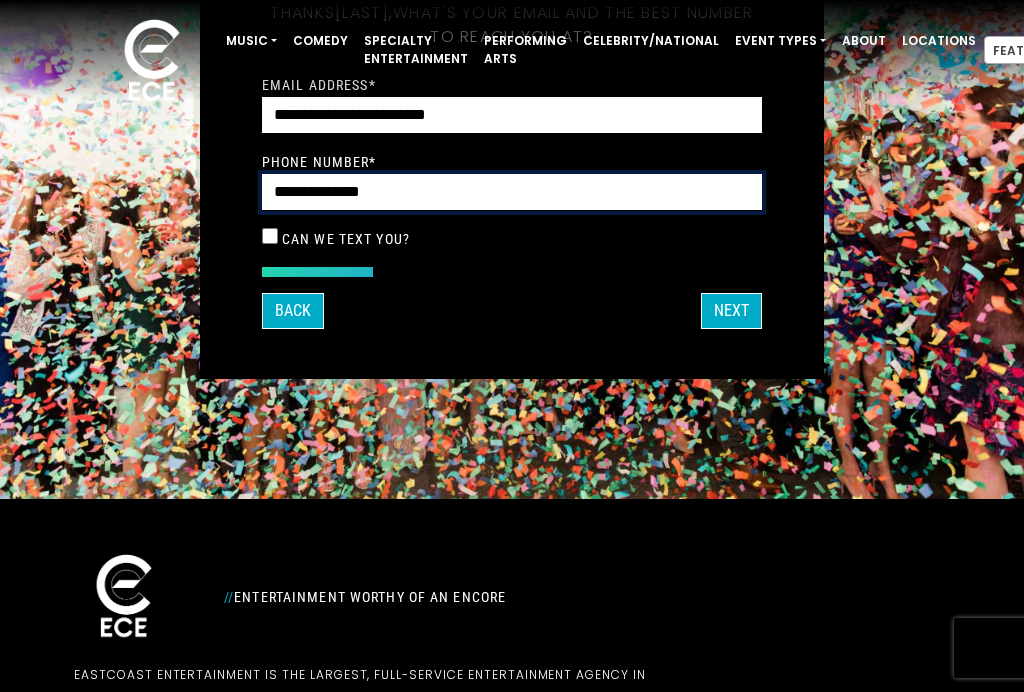 type on "**********" 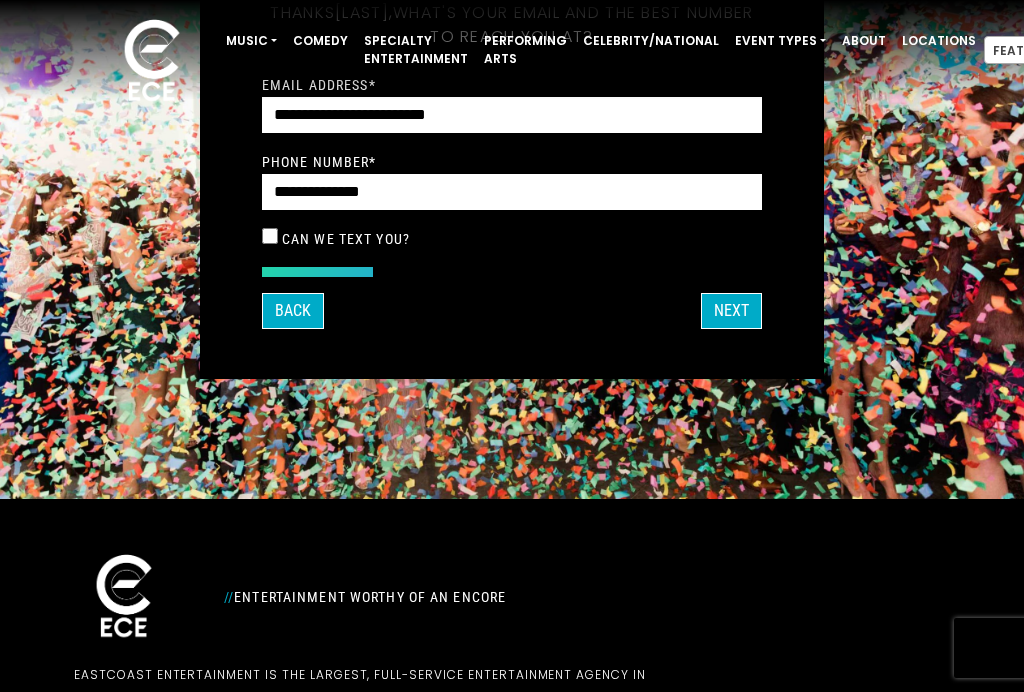 click on "Next" at bounding box center (731, 311) 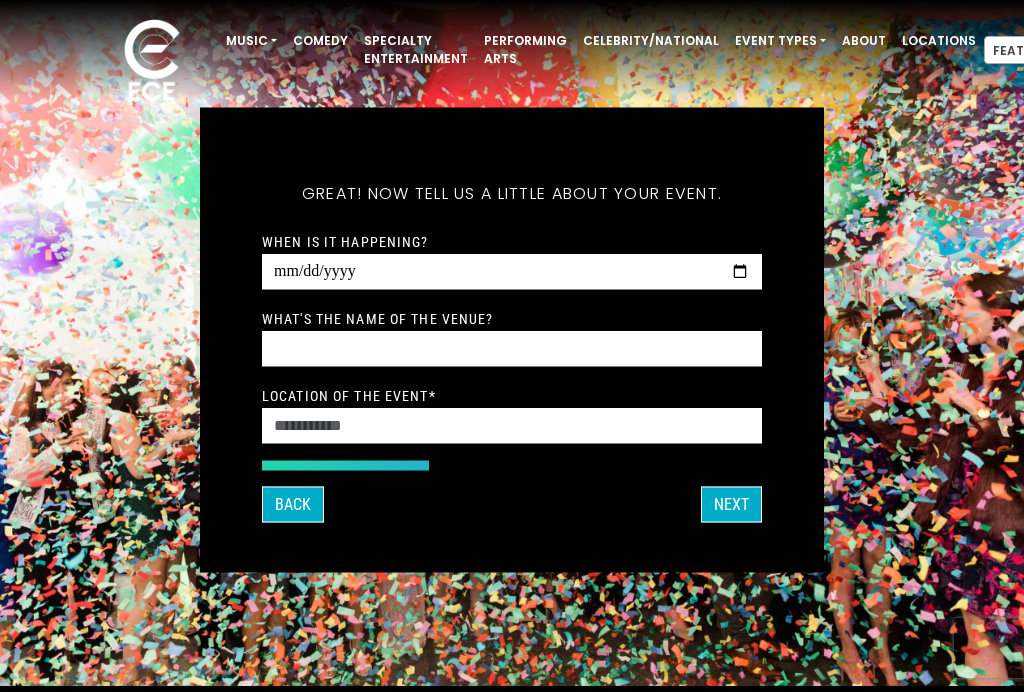 scroll, scrollTop: 0, scrollLeft: 0, axis: both 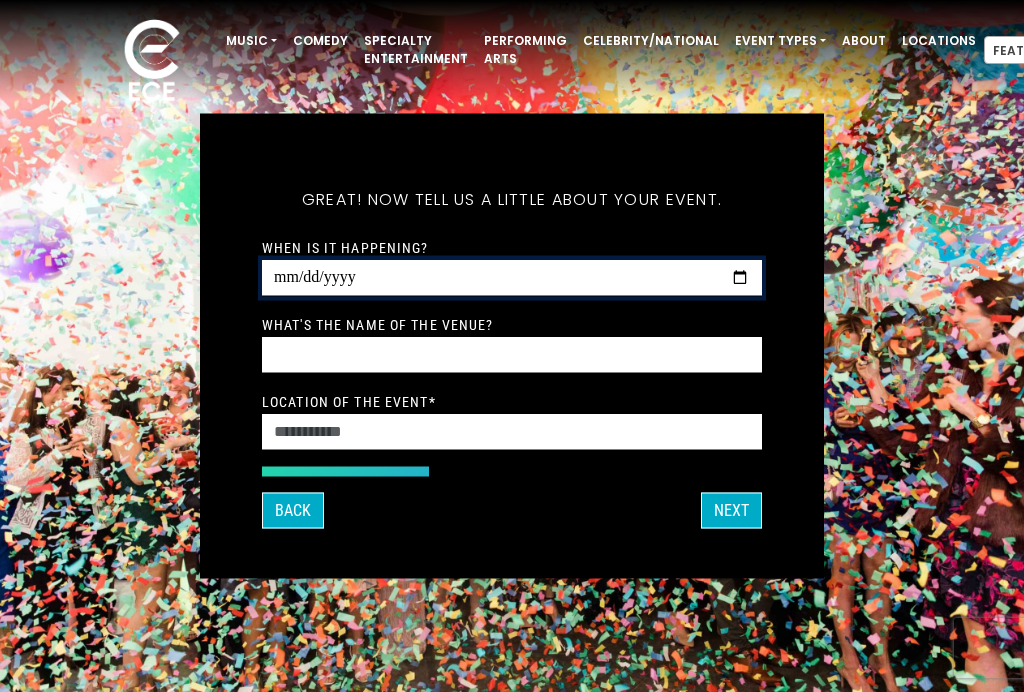 click on "When is it happening?" at bounding box center (512, 278) 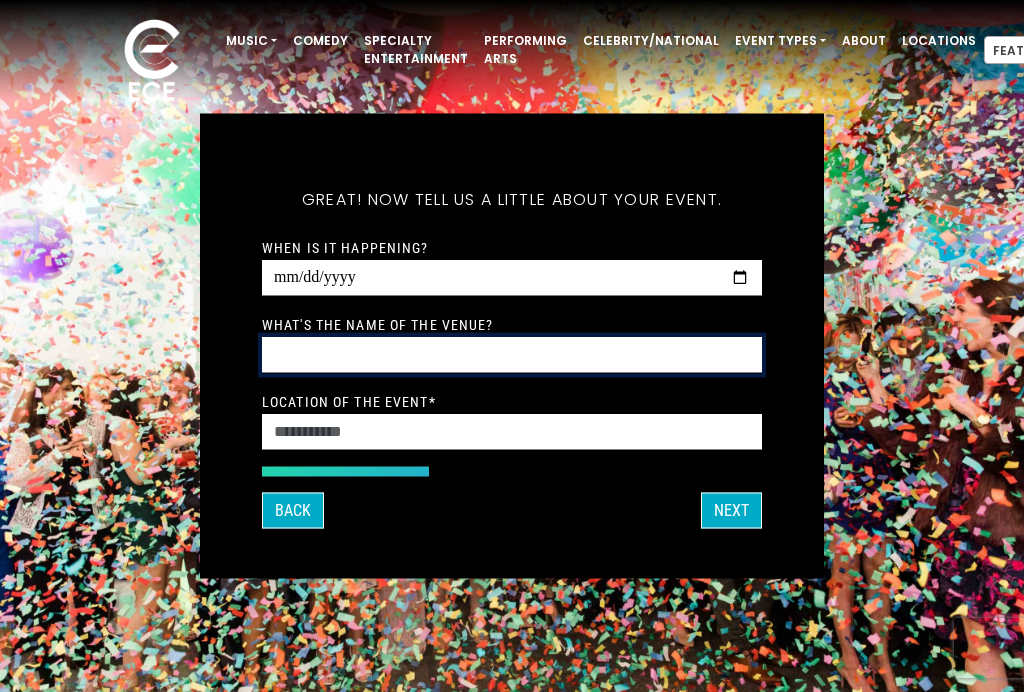 click on "What's the name of the venue?" at bounding box center (512, 355) 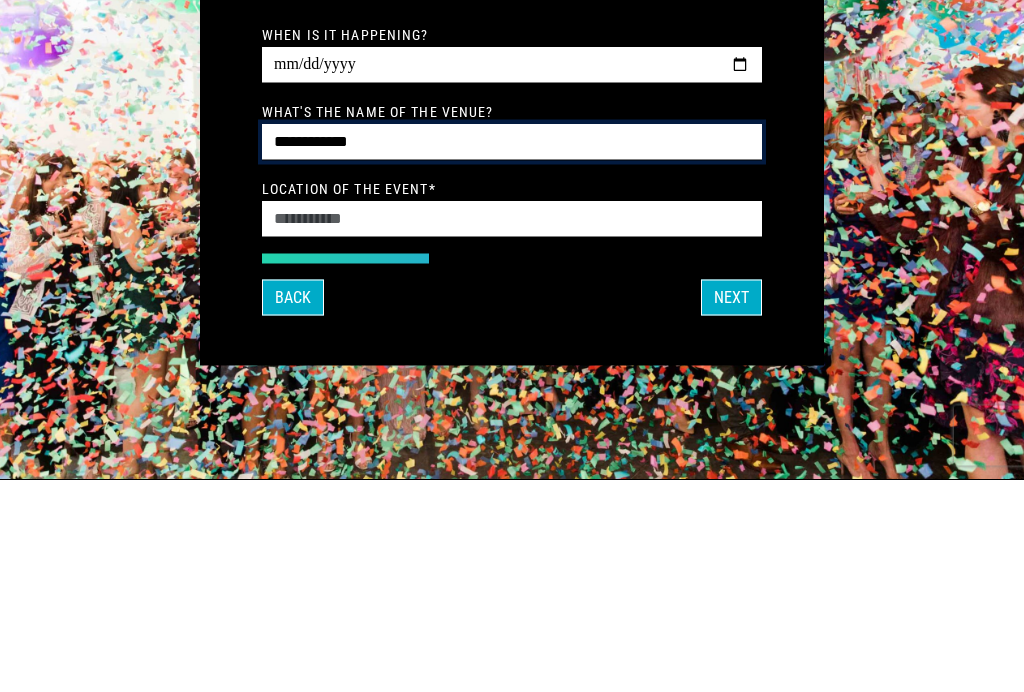 type on "**********" 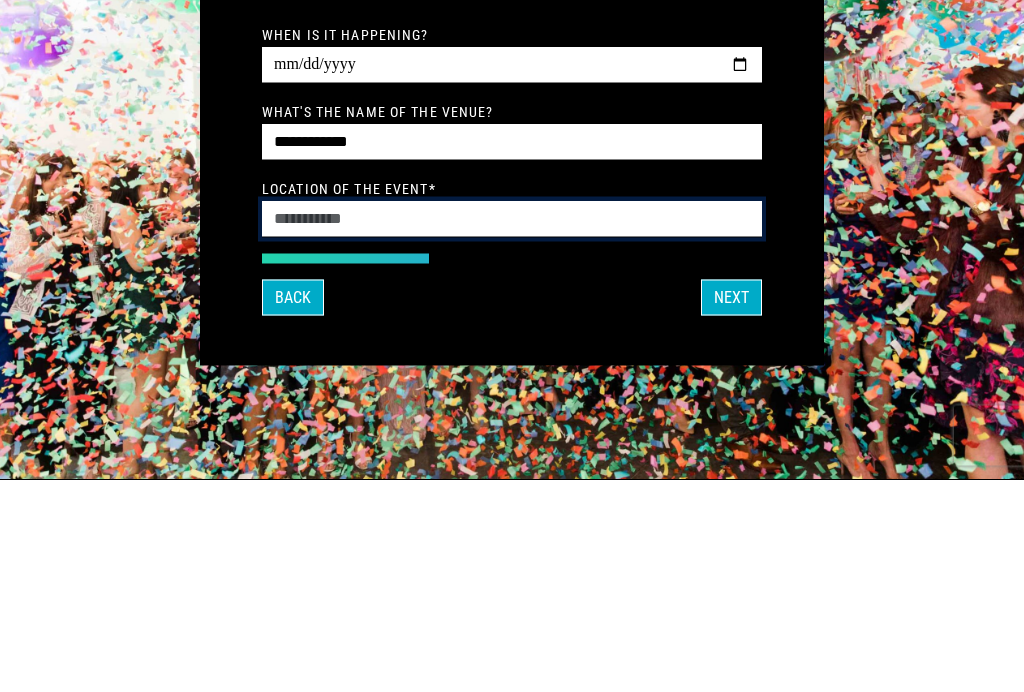 click on "Location of the event *" at bounding box center (512, 432) 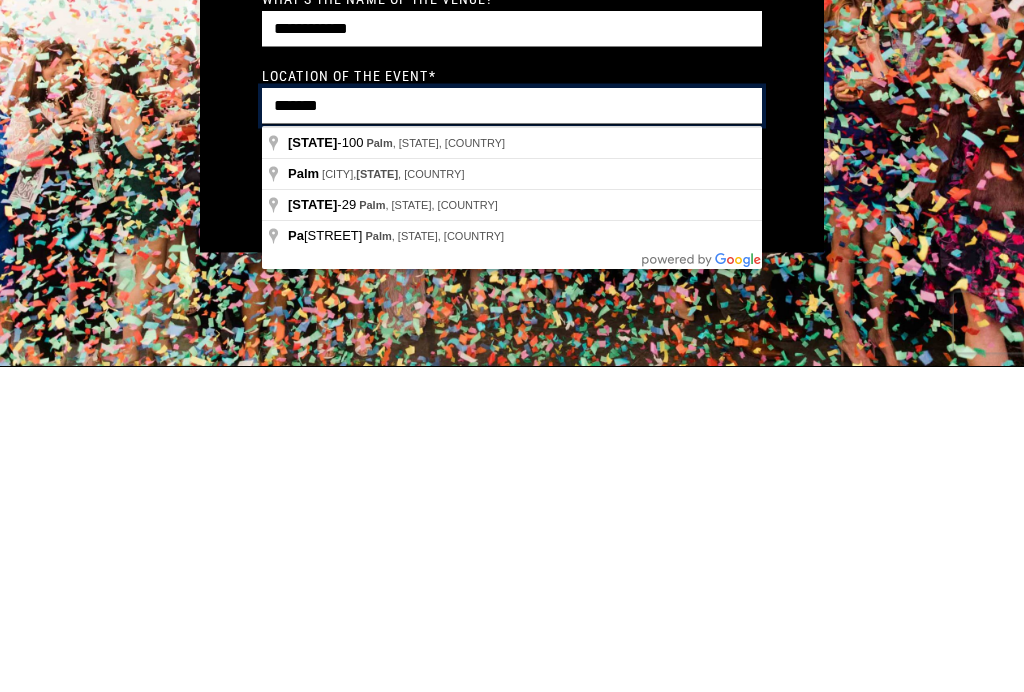 type on "*******" 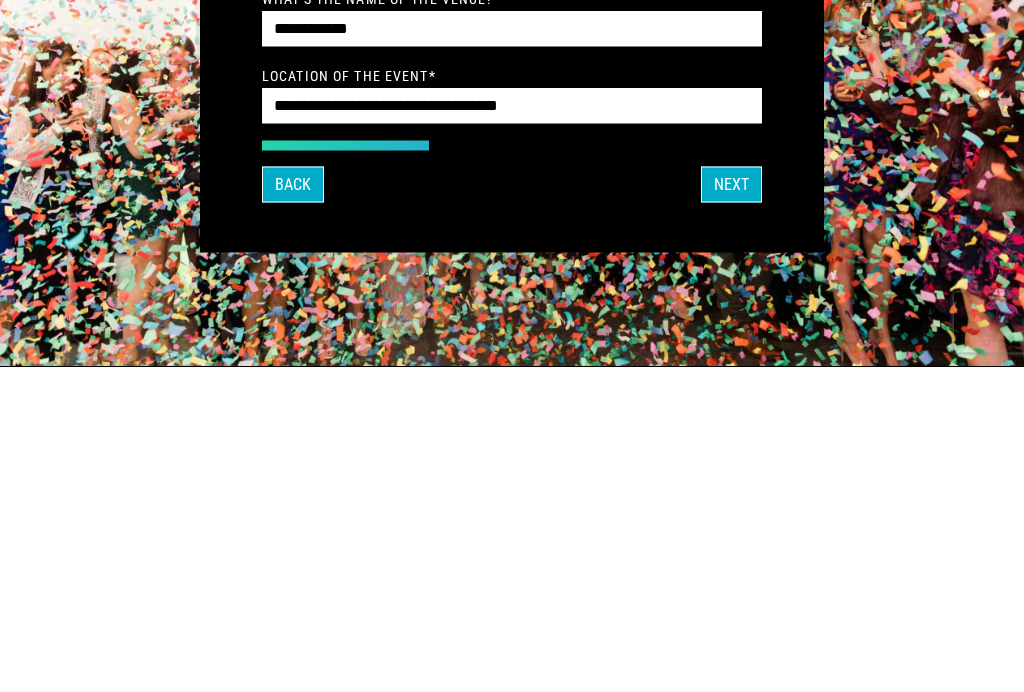 scroll, scrollTop: 326, scrollLeft: 0, axis: vertical 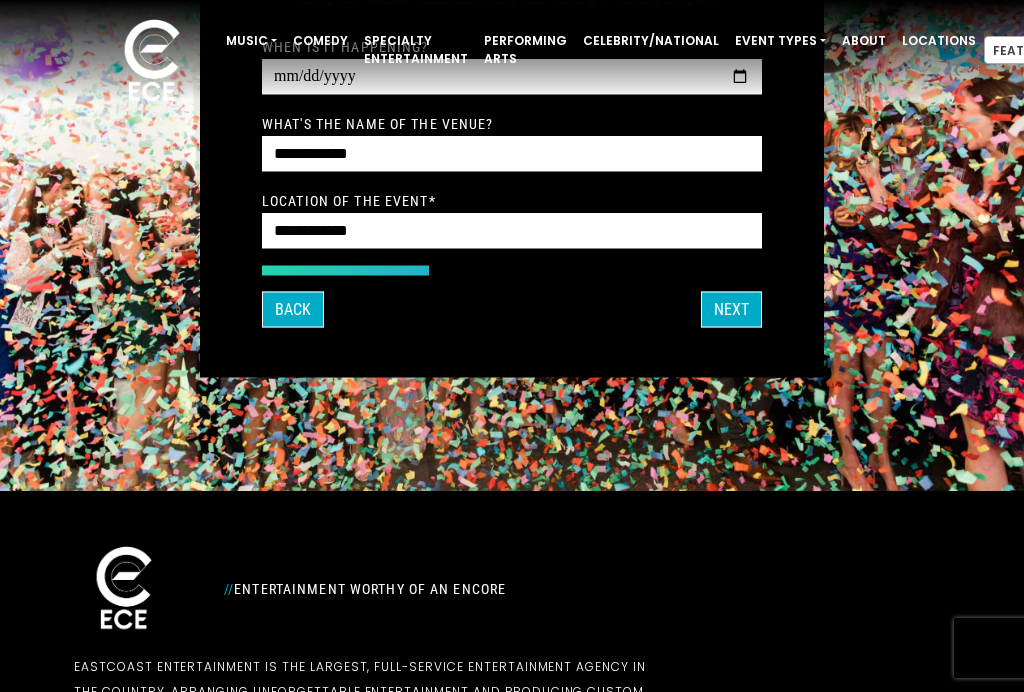 click on "Next" at bounding box center [731, 310] 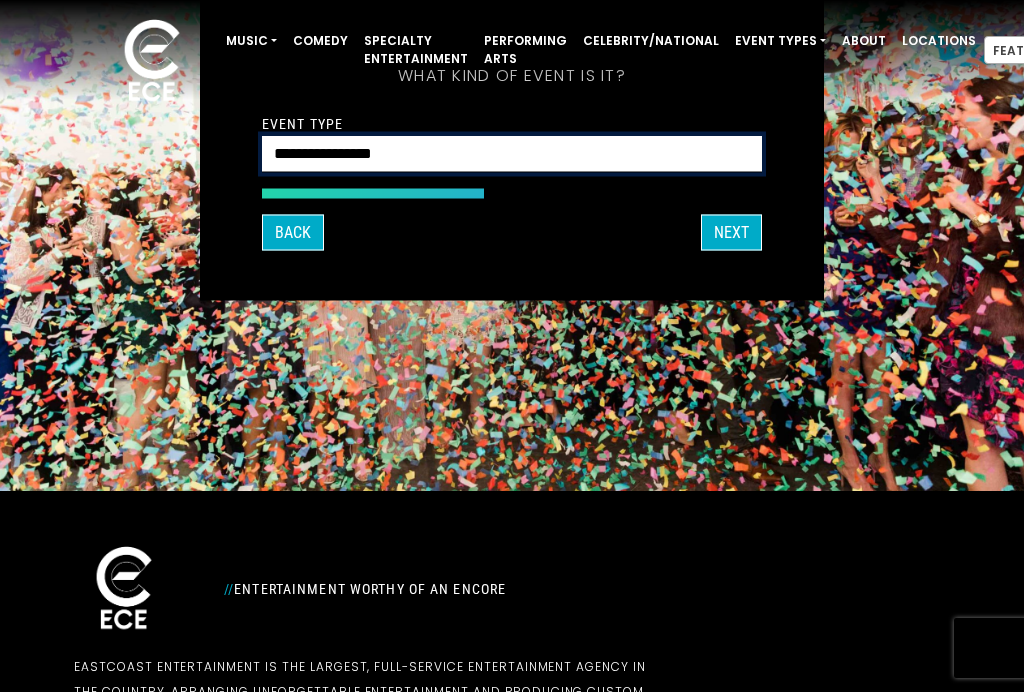 click on "**********" at bounding box center (512, 154) 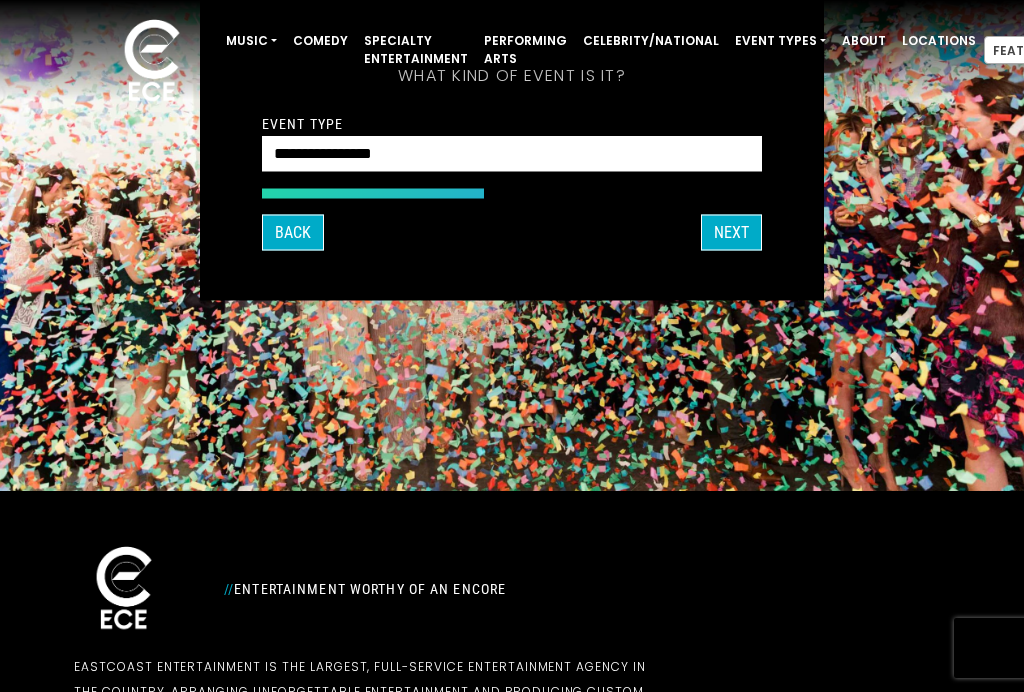 click on "Back" at bounding box center [293, 233] 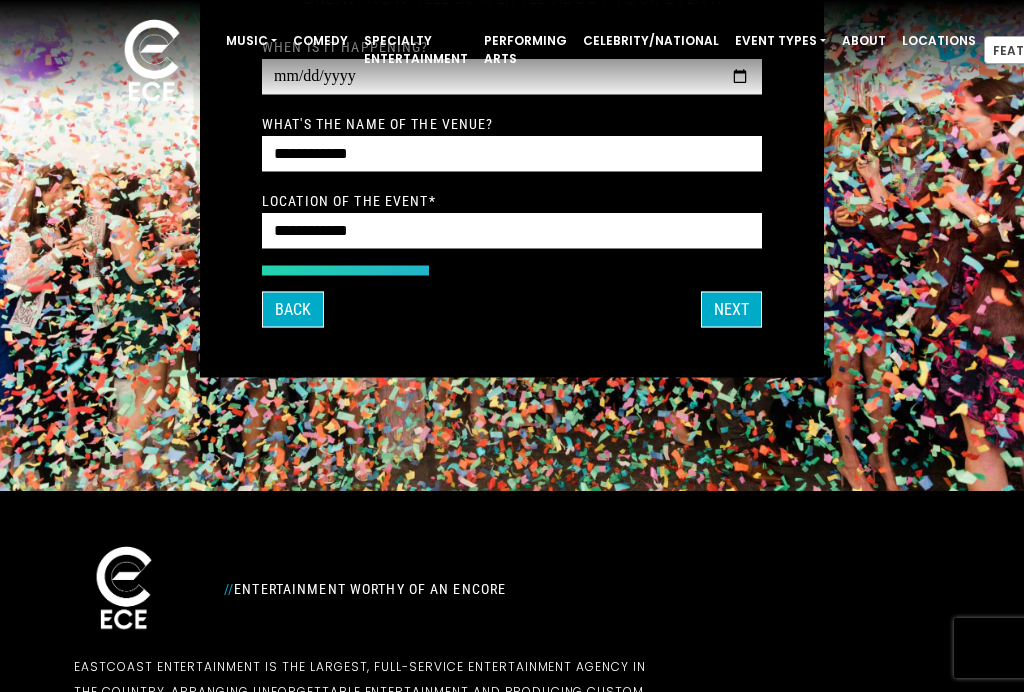 click on "NEXT" at bounding box center [731, 310] 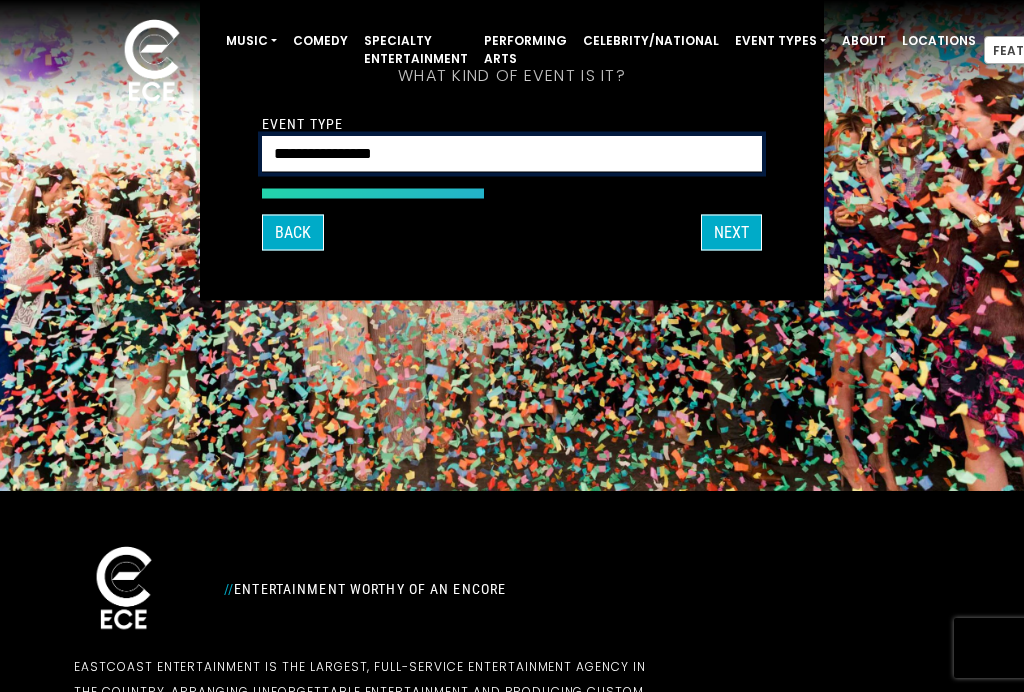 click on "**********" at bounding box center [512, 154] 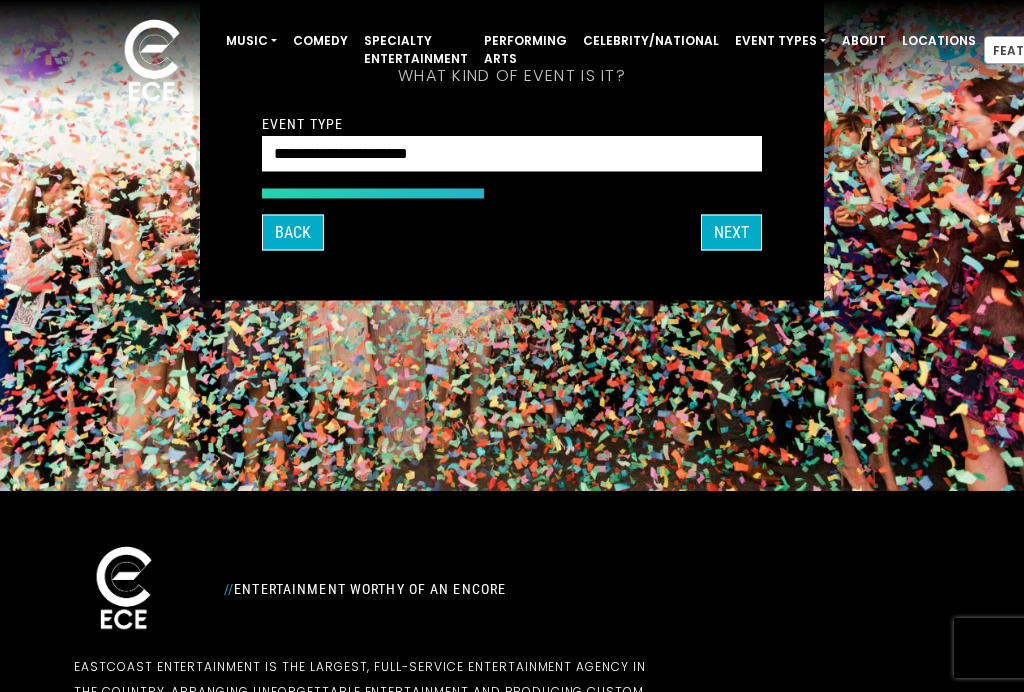 click on "NEXT" at bounding box center (731, 233) 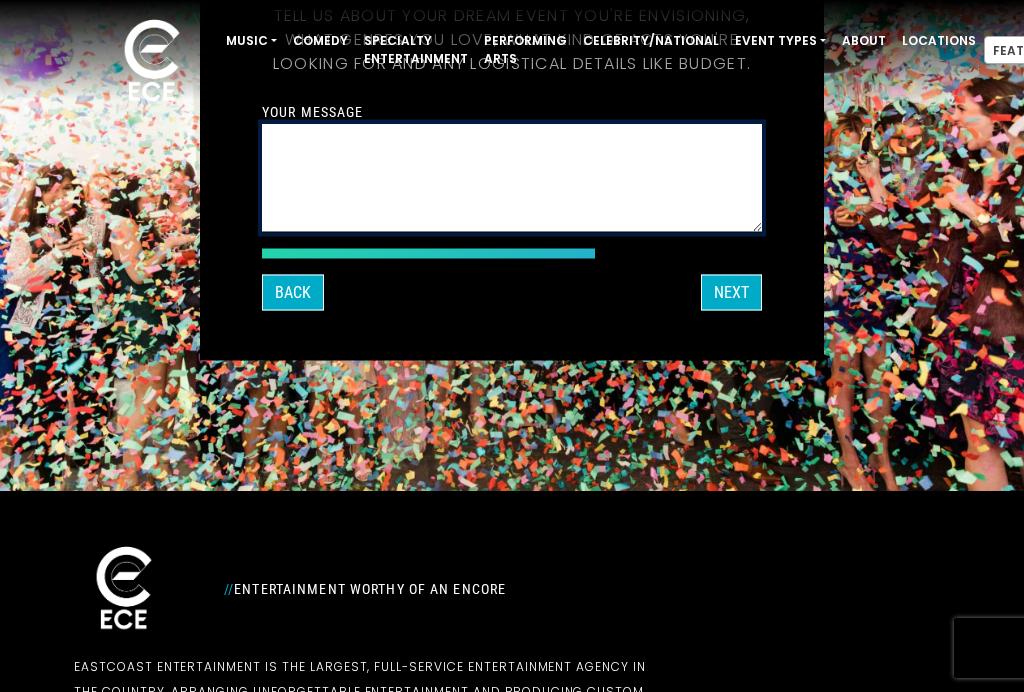 click on "Your message" at bounding box center [512, 178] 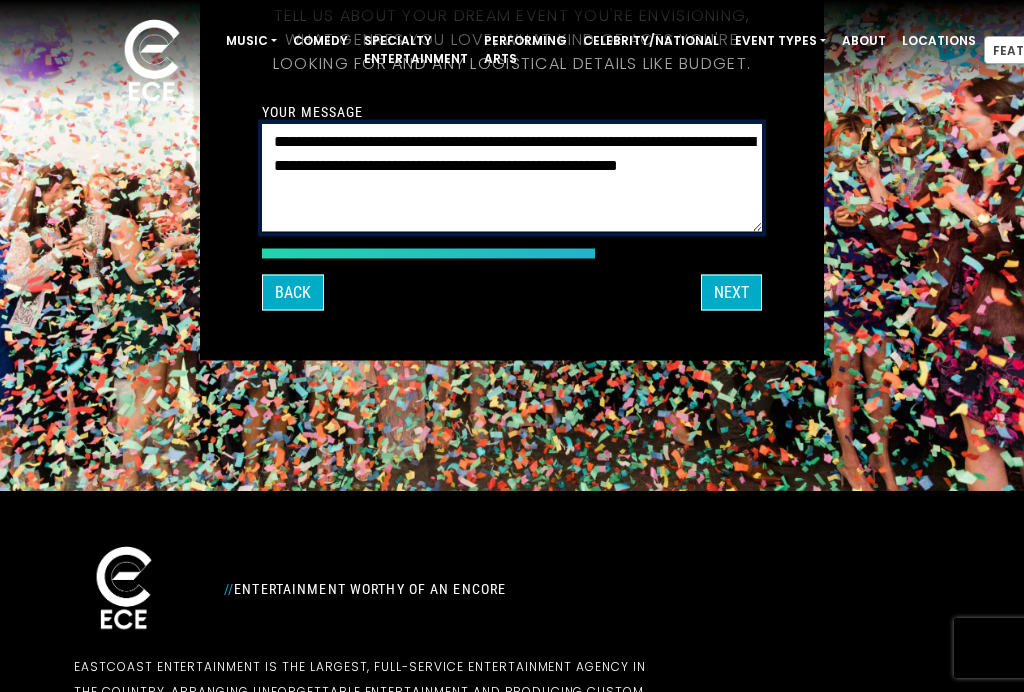 type on "**********" 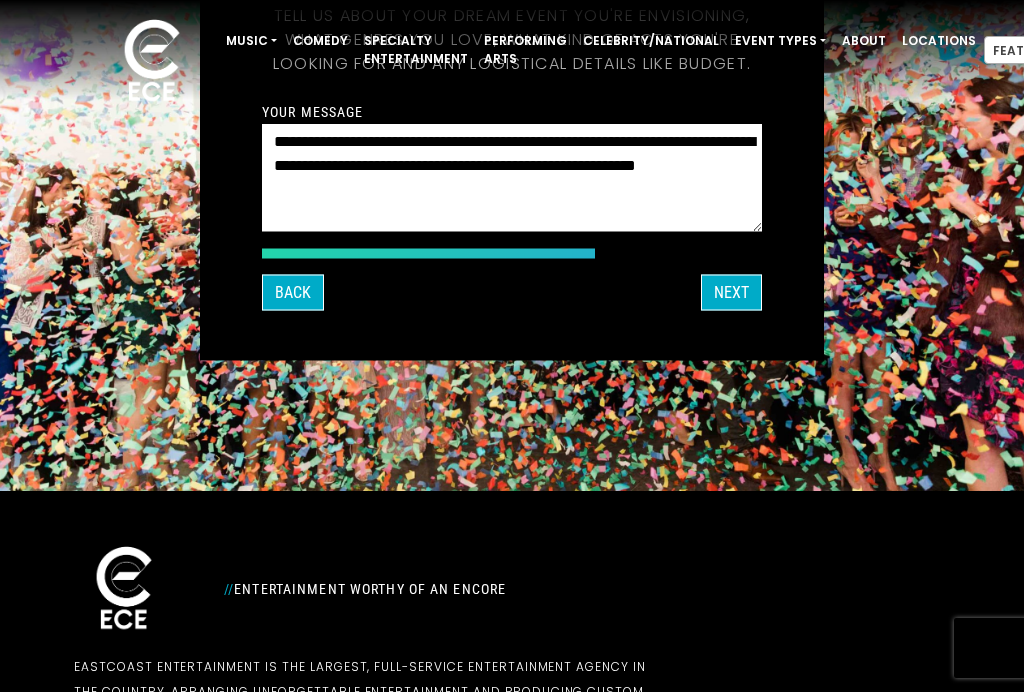 click on "NEXT" at bounding box center [731, 293] 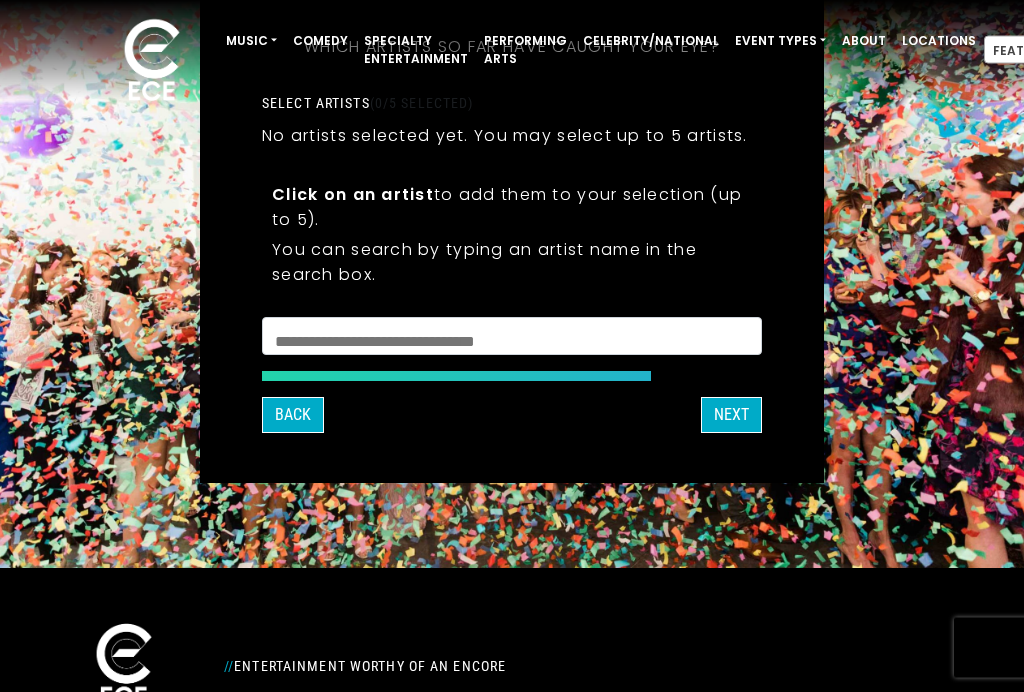 scroll, scrollTop: 126, scrollLeft: 0, axis: vertical 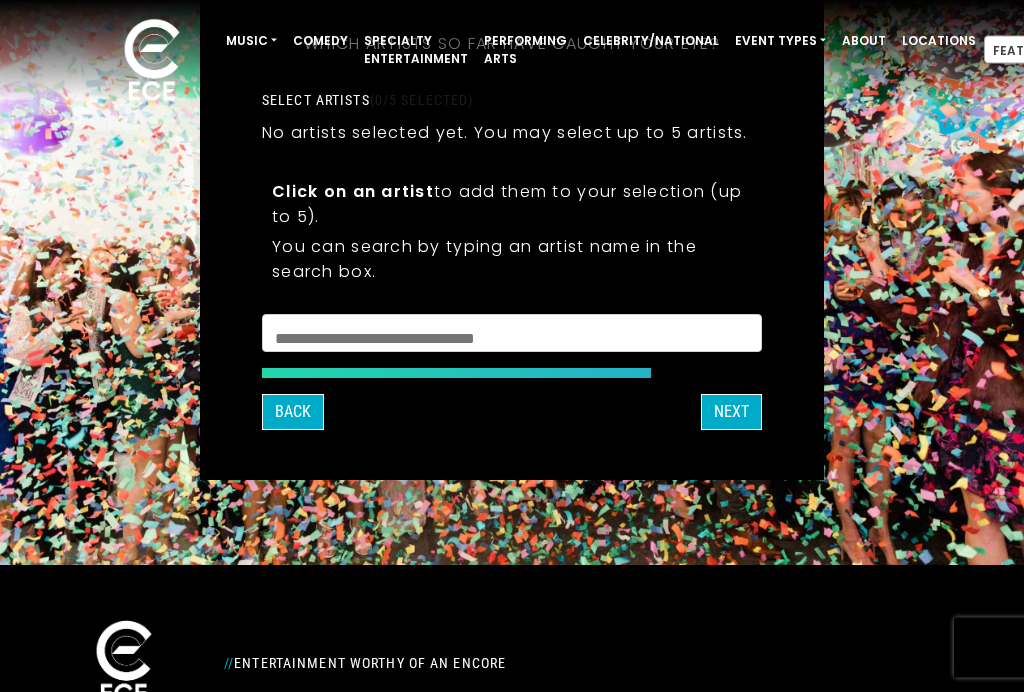 click at bounding box center [512, 337] 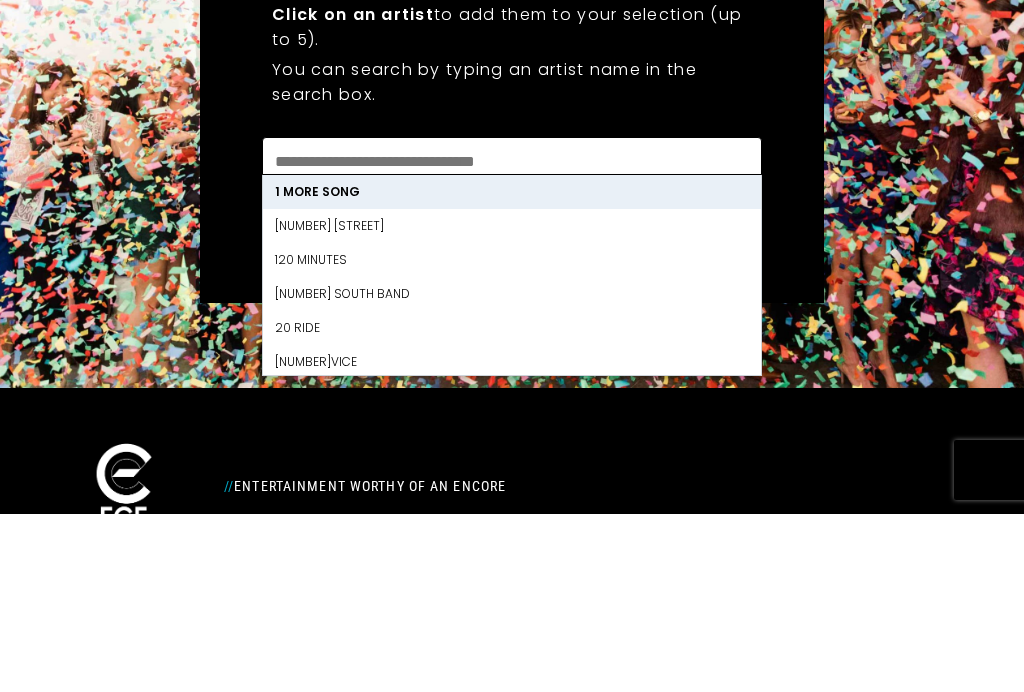 scroll, scrollTop: 2, scrollLeft: 0, axis: vertical 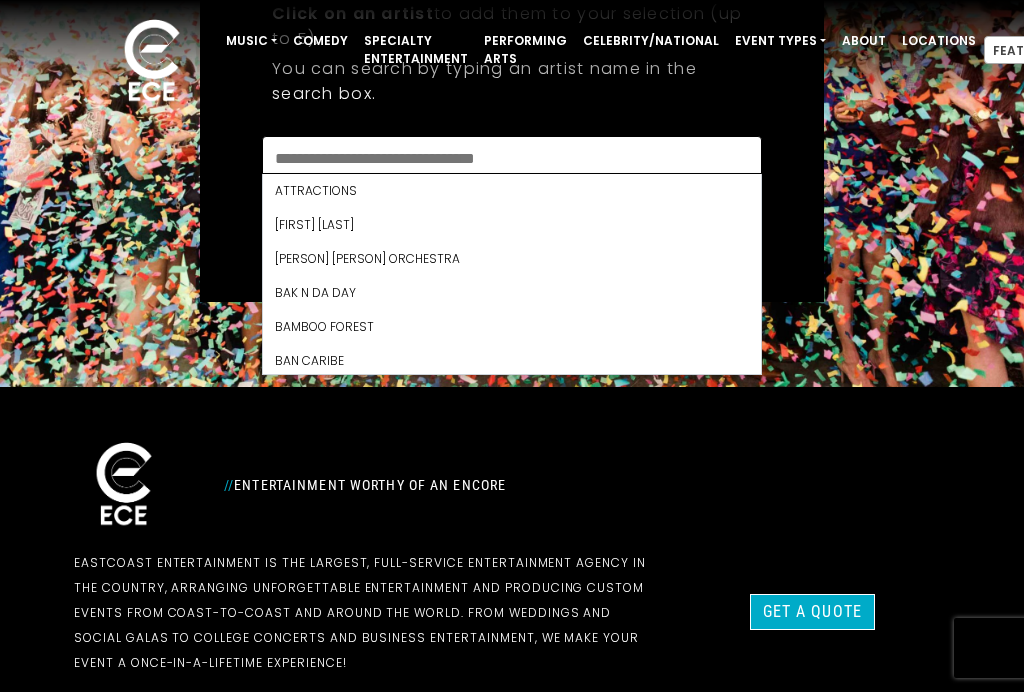click on "Get a Quote" at bounding box center [812, 612] 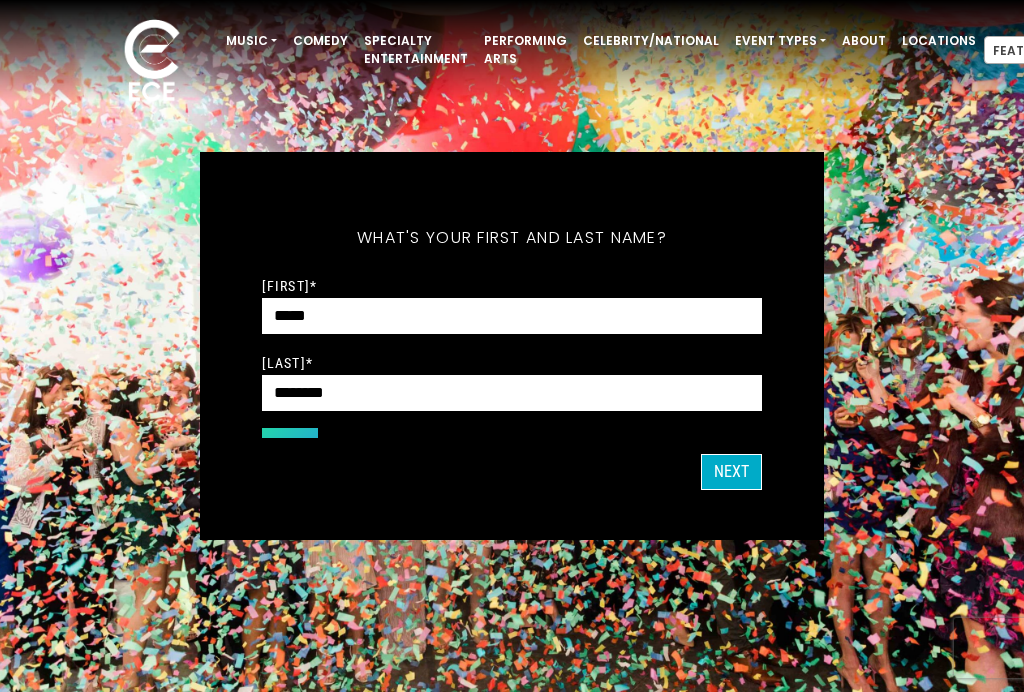 scroll, scrollTop: 0, scrollLeft: 0, axis: both 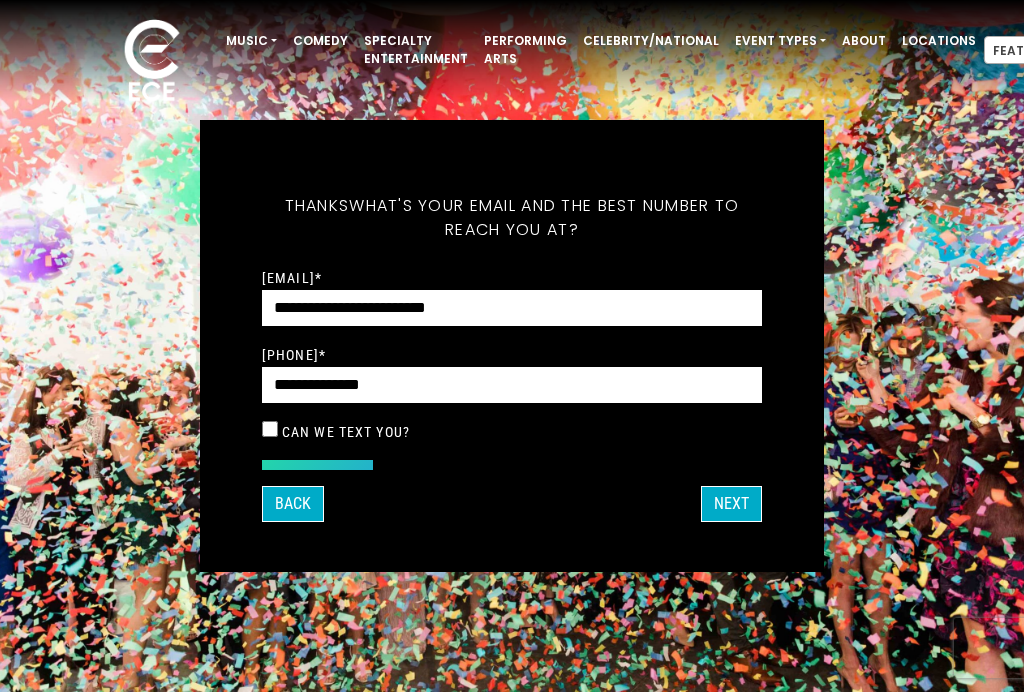 click on "Next" at bounding box center [731, 504] 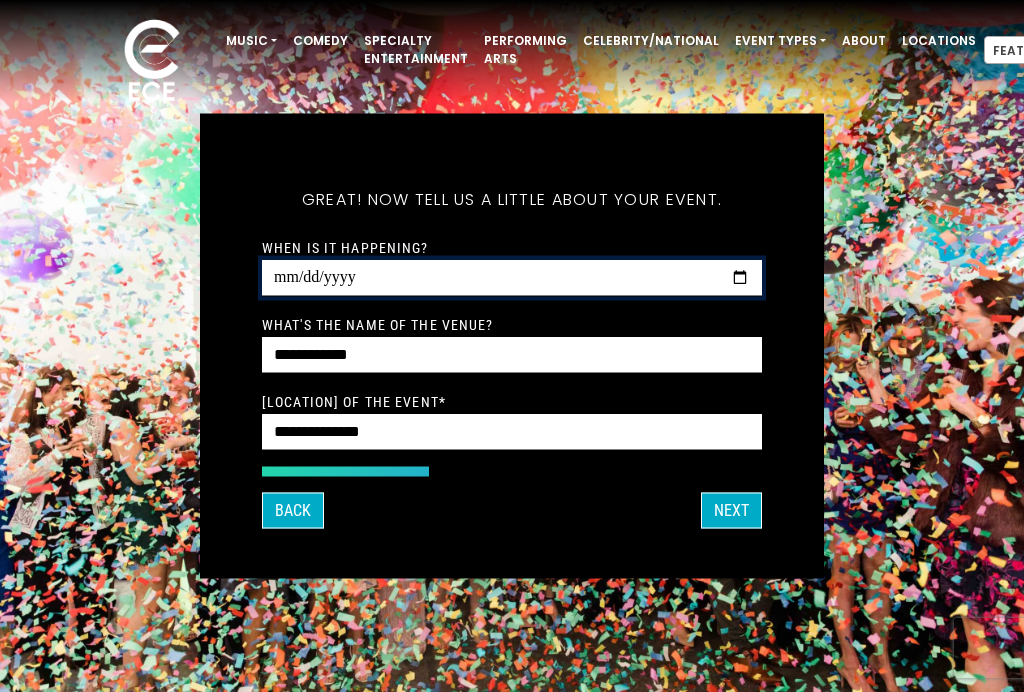click on "When is it happening?" at bounding box center [512, 278] 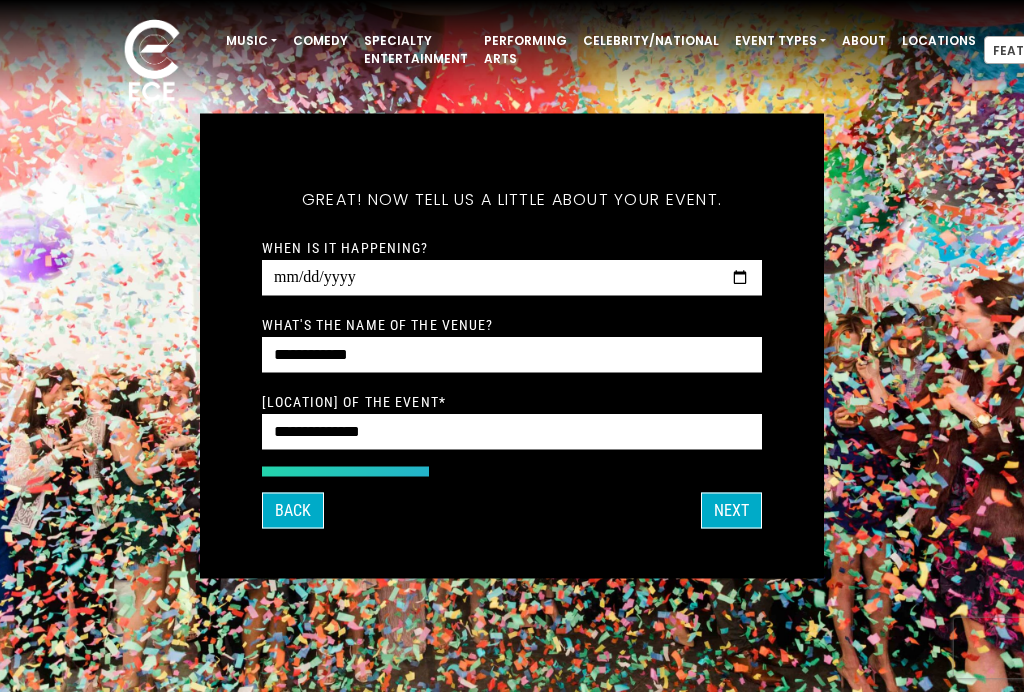 click on "Next" at bounding box center (731, 511) 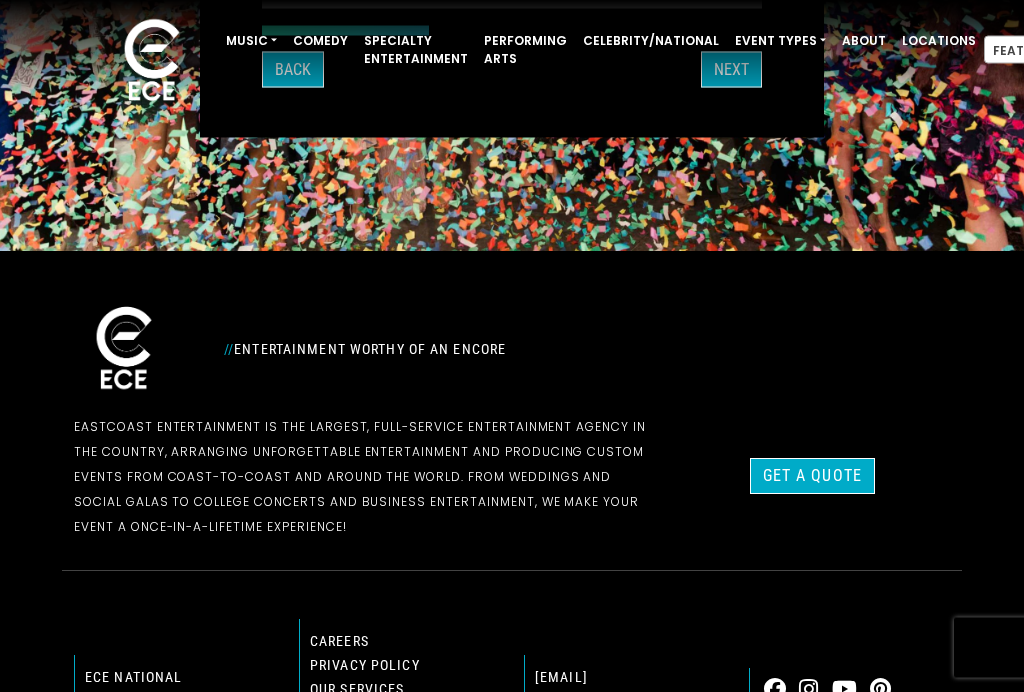 scroll, scrollTop: 441, scrollLeft: 0, axis: vertical 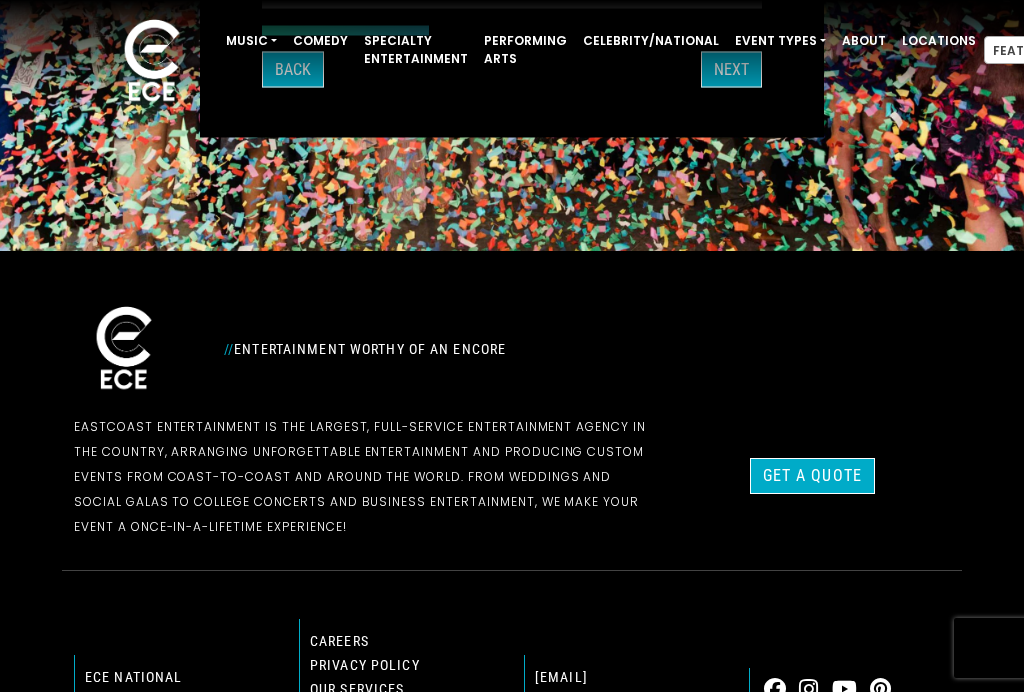 click on "Get a Quote" at bounding box center [812, 476] 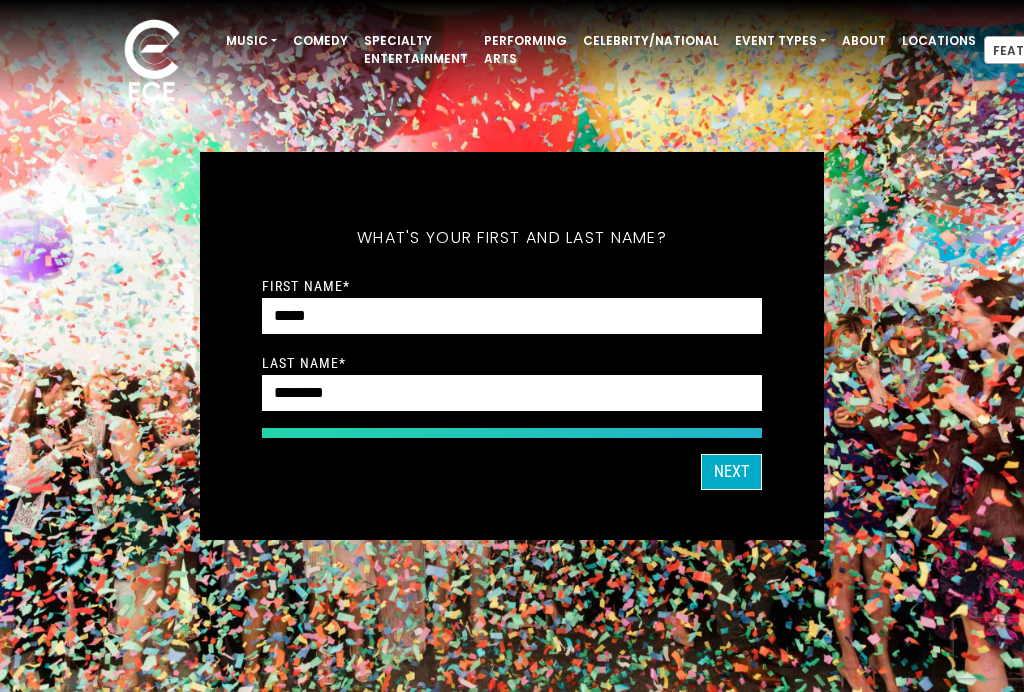scroll, scrollTop: 0, scrollLeft: 0, axis: both 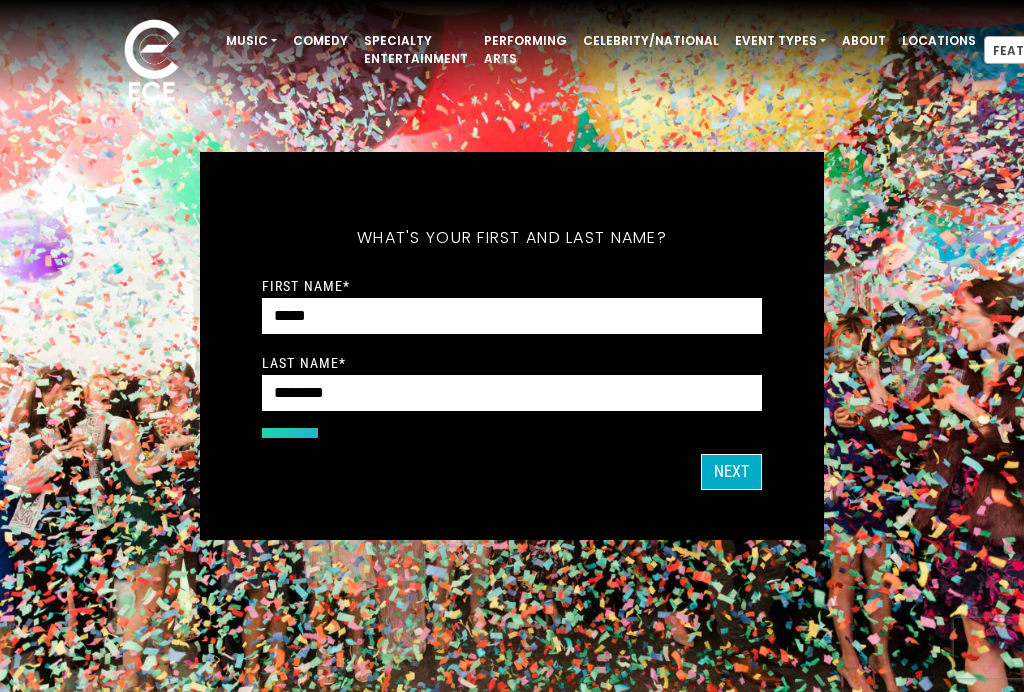 click on "Next" at bounding box center (731, 472) 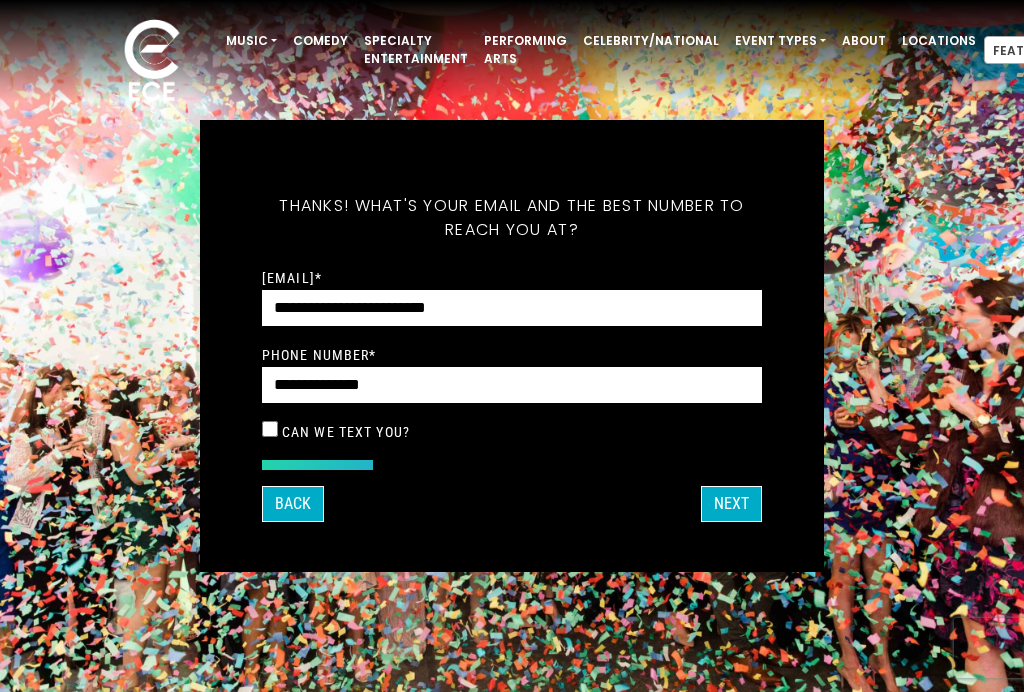 click on "Next" at bounding box center [731, 504] 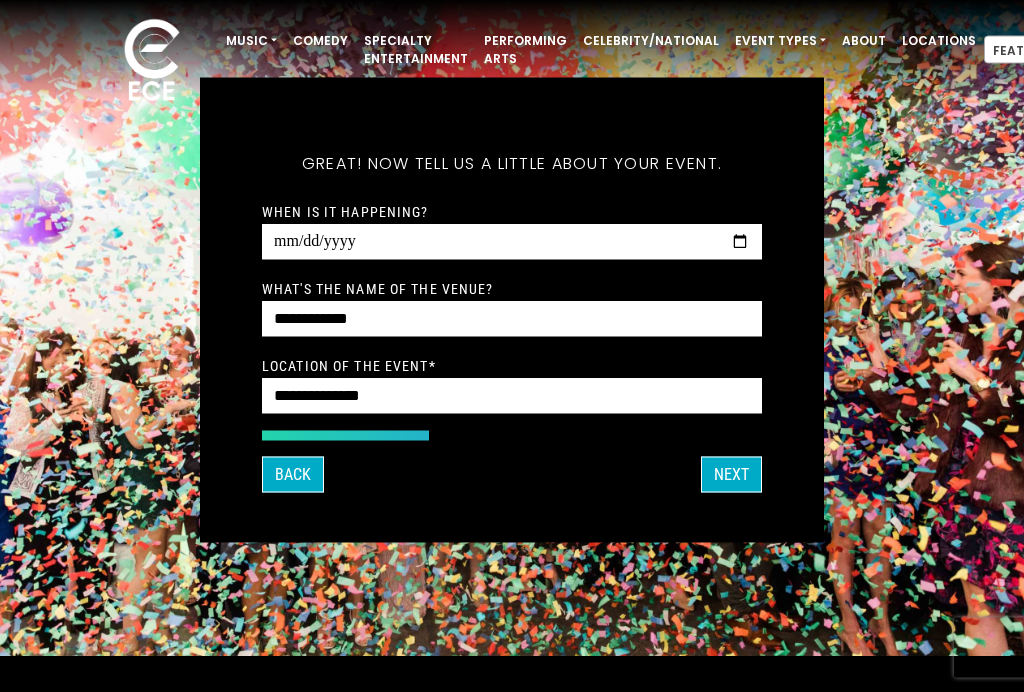 scroll, scrollTop: 0, scrollLeft: 0, axis: both 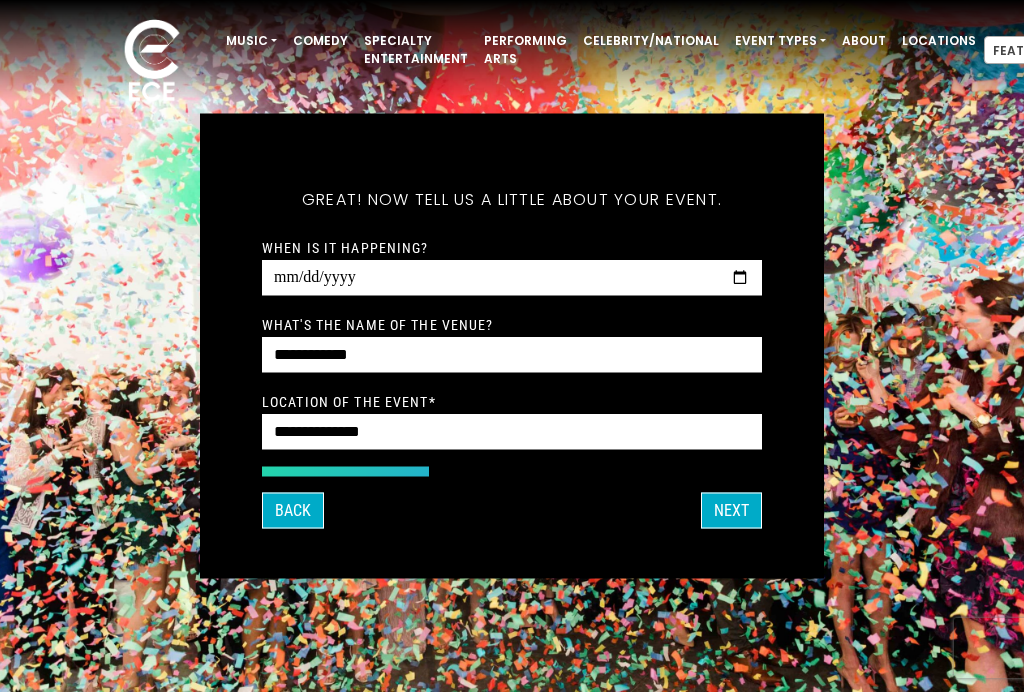 click on "Next" at bounding box center (731, 511) 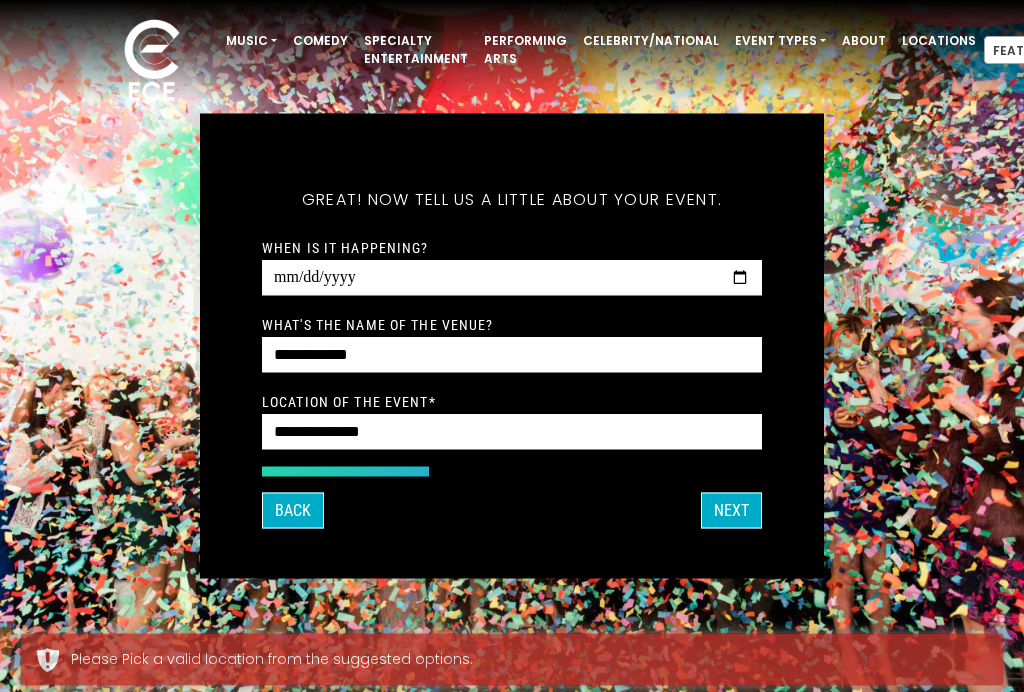 click on "Next" at bounding box center [731, 511] 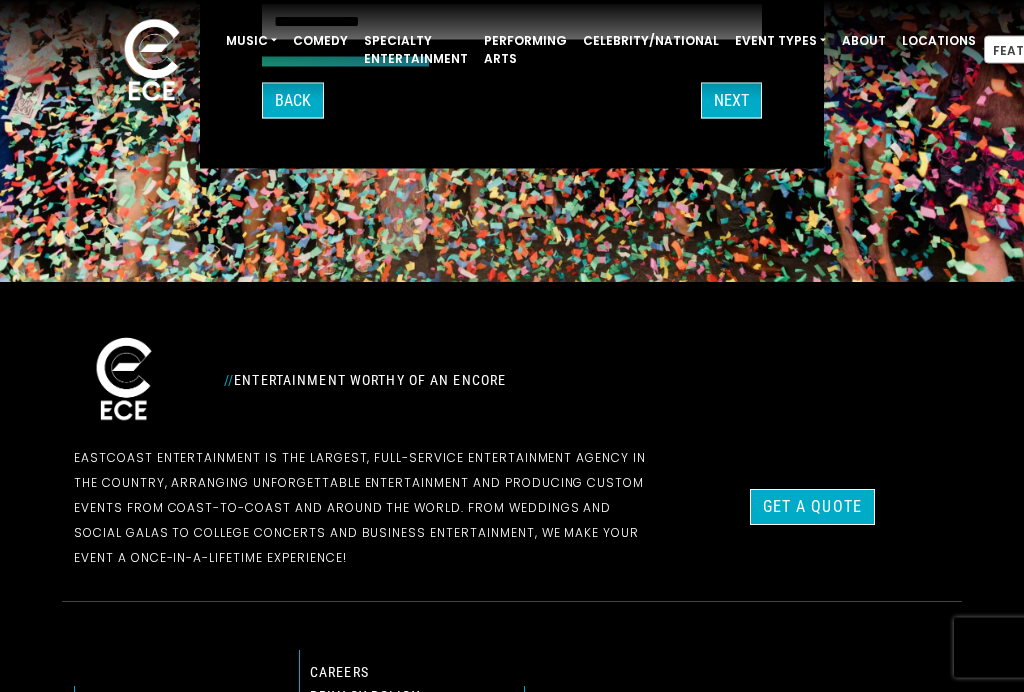 scroll, scrollTop: 445, scrollLeft: 0, axis: vertical 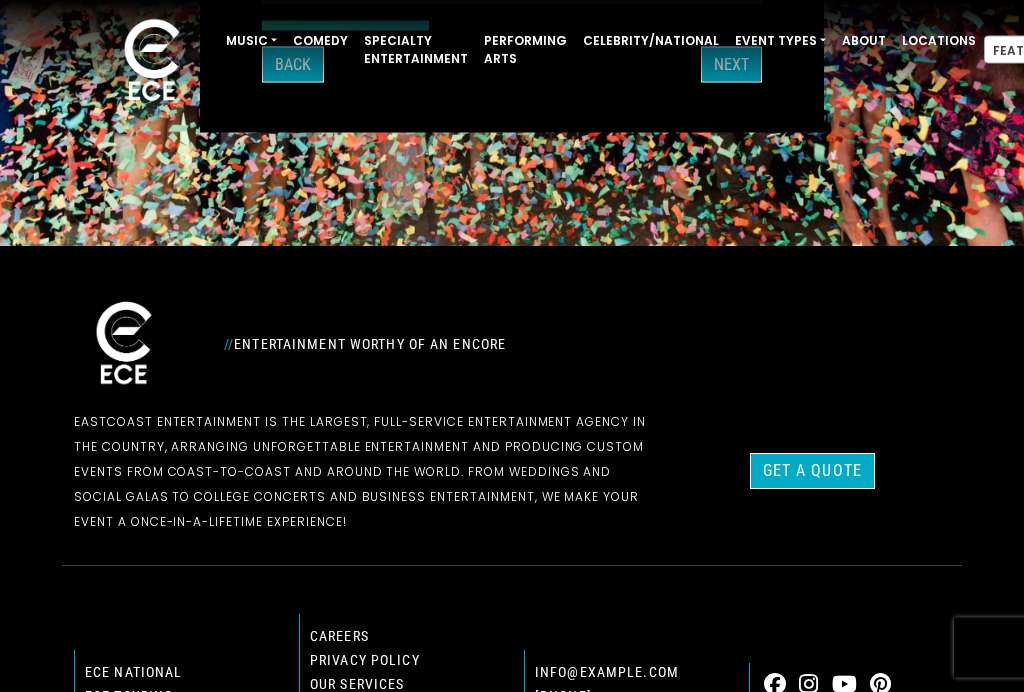 click on "//  Entertainment Worthy of an Encore
EastCoast Entertainment is the largest, full-service entertainment agency in the country, arranging unforgettable entertainment and producing custom events from coast-to-coast and around the world. From weddings and social galas to college concerts and business entertainment, we make your event a once-in-a-lifetime experience!
Get a Quote
ECE national
ECE Touring
Careers
Privacy Policy
Our Services
Terms
Locations
info@bookece.com
877-975-8668" at bounding box center (512, 570) 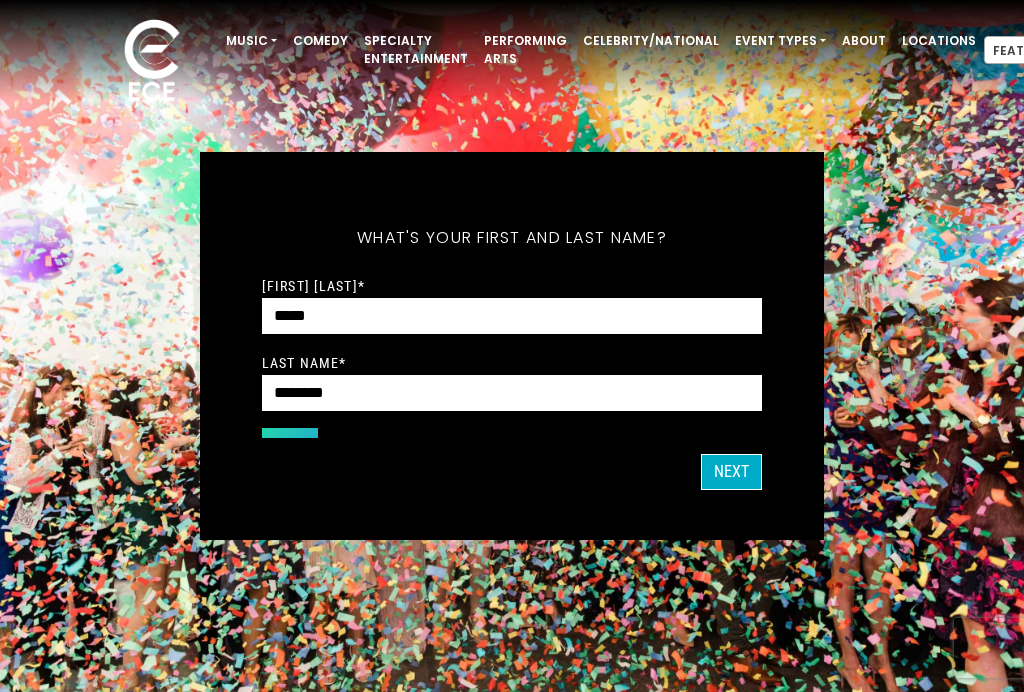 scroll, scrollTop: 0, scrollLeft: 0, axis: both 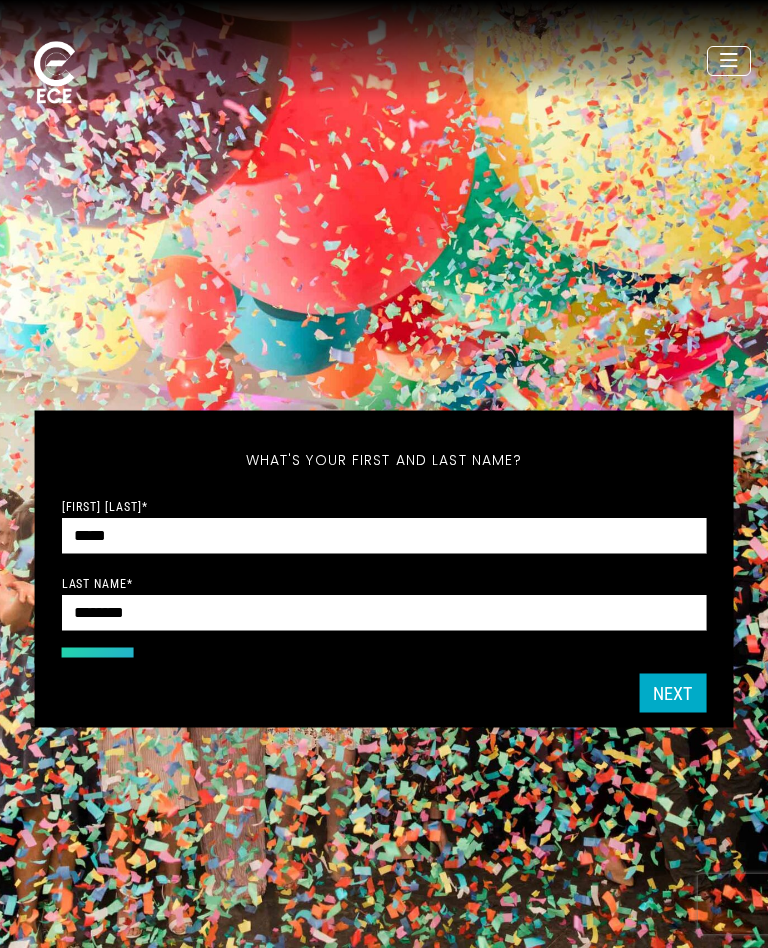 click on "What's your first and last name?
Thanks  ! What's your email and the best number to reach you at?
Great! Now tell us a little about your event.
What kind of event is it?
Let's get some names for the wedding:
* *" at bounding box center (384, 474) 